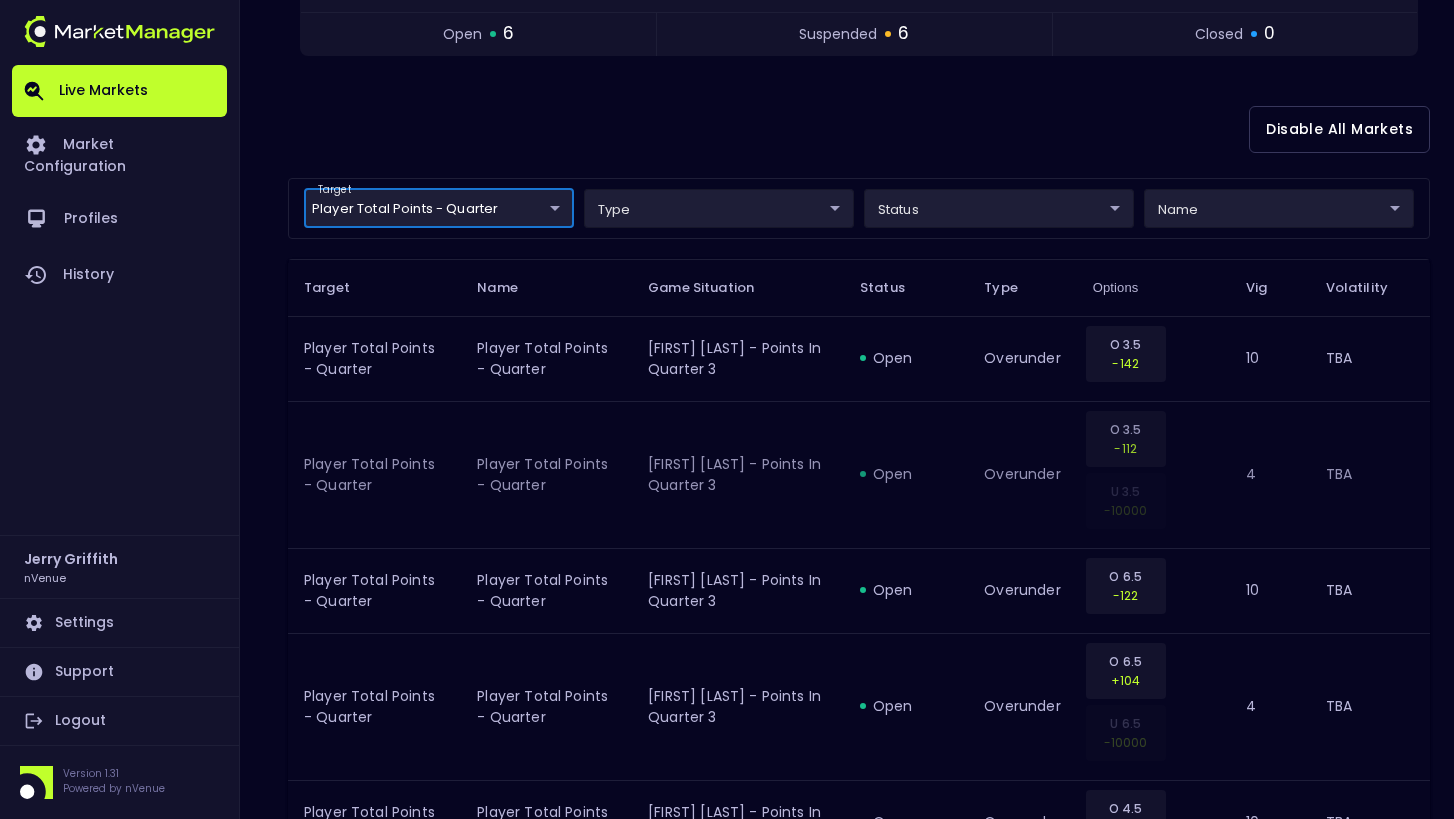 scroll, scrollTop: 0, scrollLeft: 0, axis: both 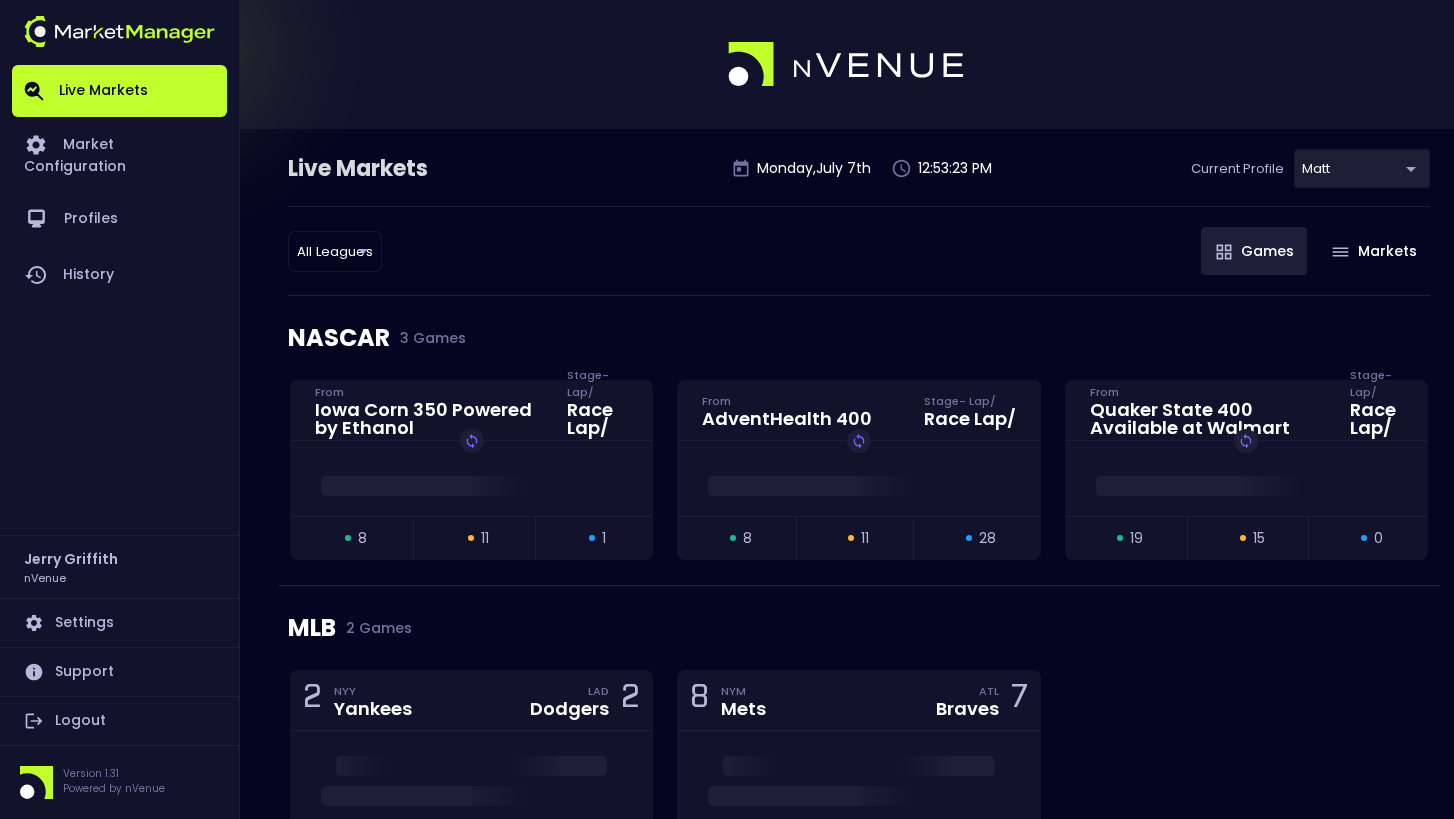 click on "Live Markets Market Configuration Profiles History Jerry Griffith nVenue Settings Support Logout Version 1.31 Powered by nVenue < All Games Monday , July 7th 12:53:23 PM Current Profile Matt [UUID] Select All Leagues all leagues ​ Games Markets NASCAR 3 Games Iowa Corn 350 Powered by Ethanol From Stage - Lap / Race Lap / Replay Game open 8 suspended 11 closed 1 AdventHealth 400 From Stage - Lap / Race Lap / Replay Game open 8 suspended 11 closed 28 Quaker State 400 Available at Walmart From Stage - Lap / Race Lap / Replay Game open 19 suspended 15 closed 0 MLB 2 Games 2 NYY Yankees LAD Dodgers 2 open 0 suspended 33 closed 1971 8 NYM Mets ATL Braves 7 open 27 suspended 26 closed 2443 WNBA 4 Games 43 CHI Sky PHX Mercury 54 Replay Game open 6 suspended 14 closed 123 66 MIN Lynx NYL Liberty 71 Replay Game open 4 suspended 4 closed 102 77 LAS Sparks NYL Liberty 88 Replay Game open 0 suspended 0 closed 11 21 IND Fever NYL Liberty 40 Replay Game" at bounding box center [727, 1051] 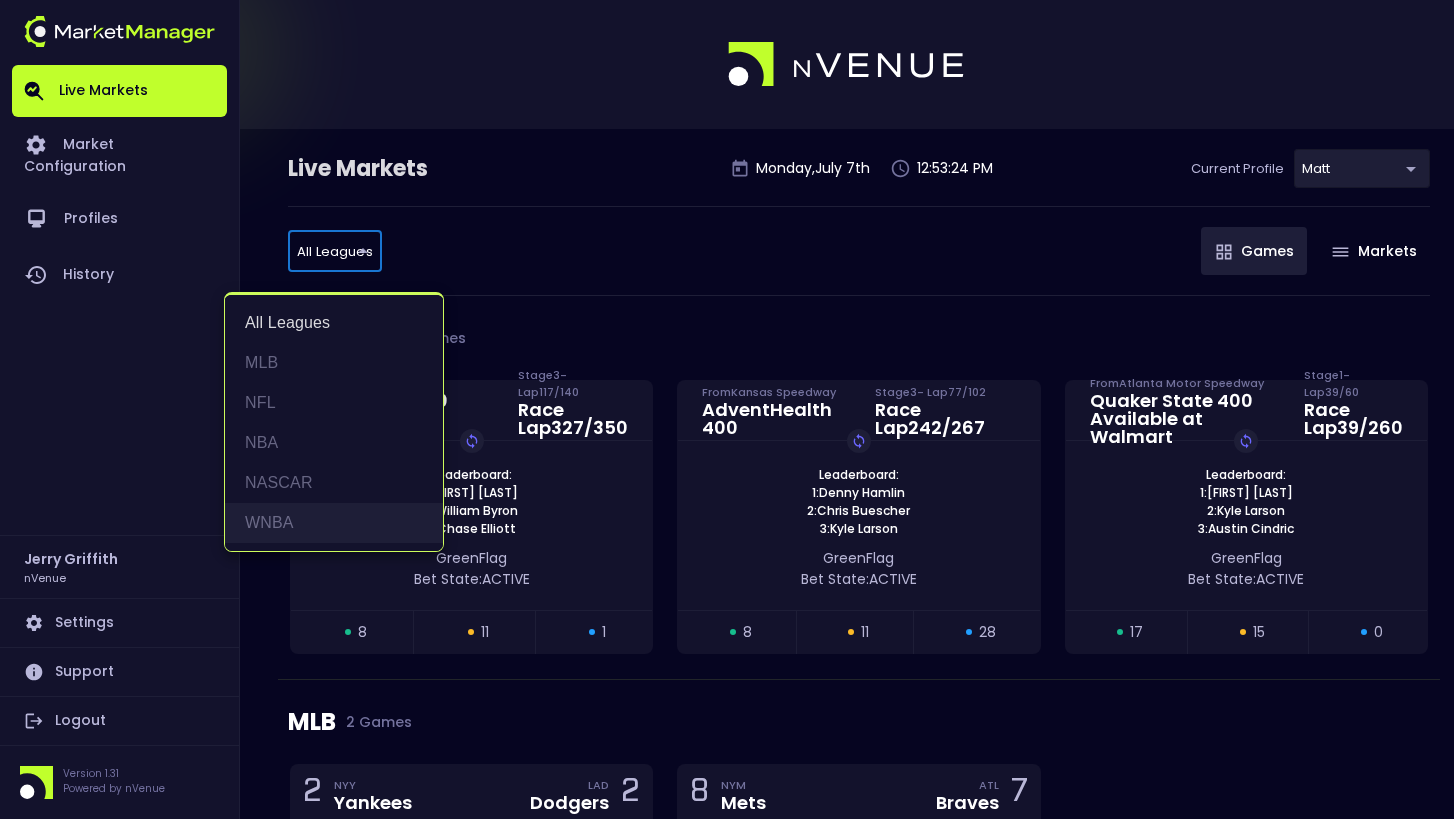 click on "WNBA" at bounding box center [334, 523] 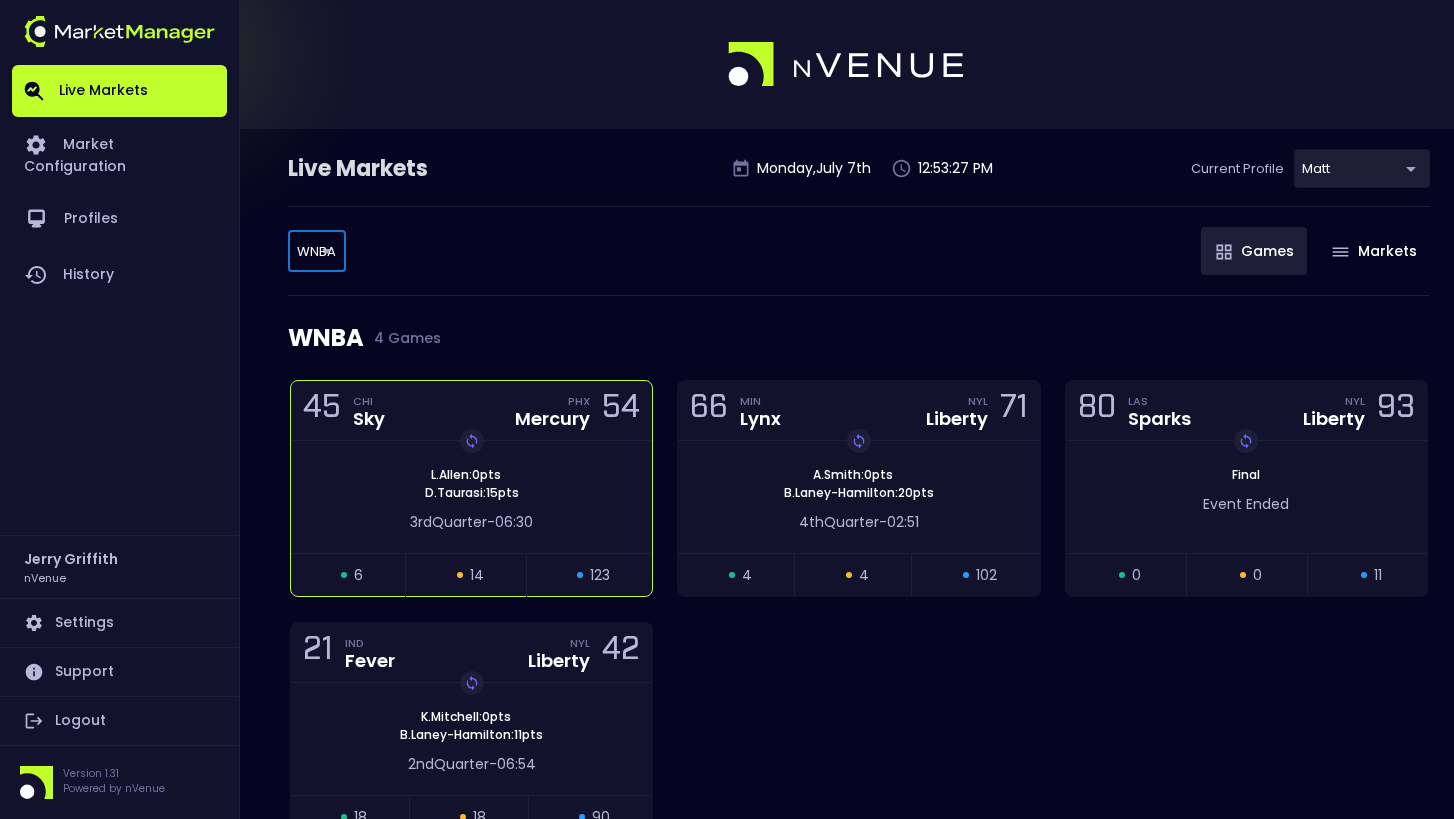 click on "3rd  Quarter  -  06:30" at bounding box center (471, 517) 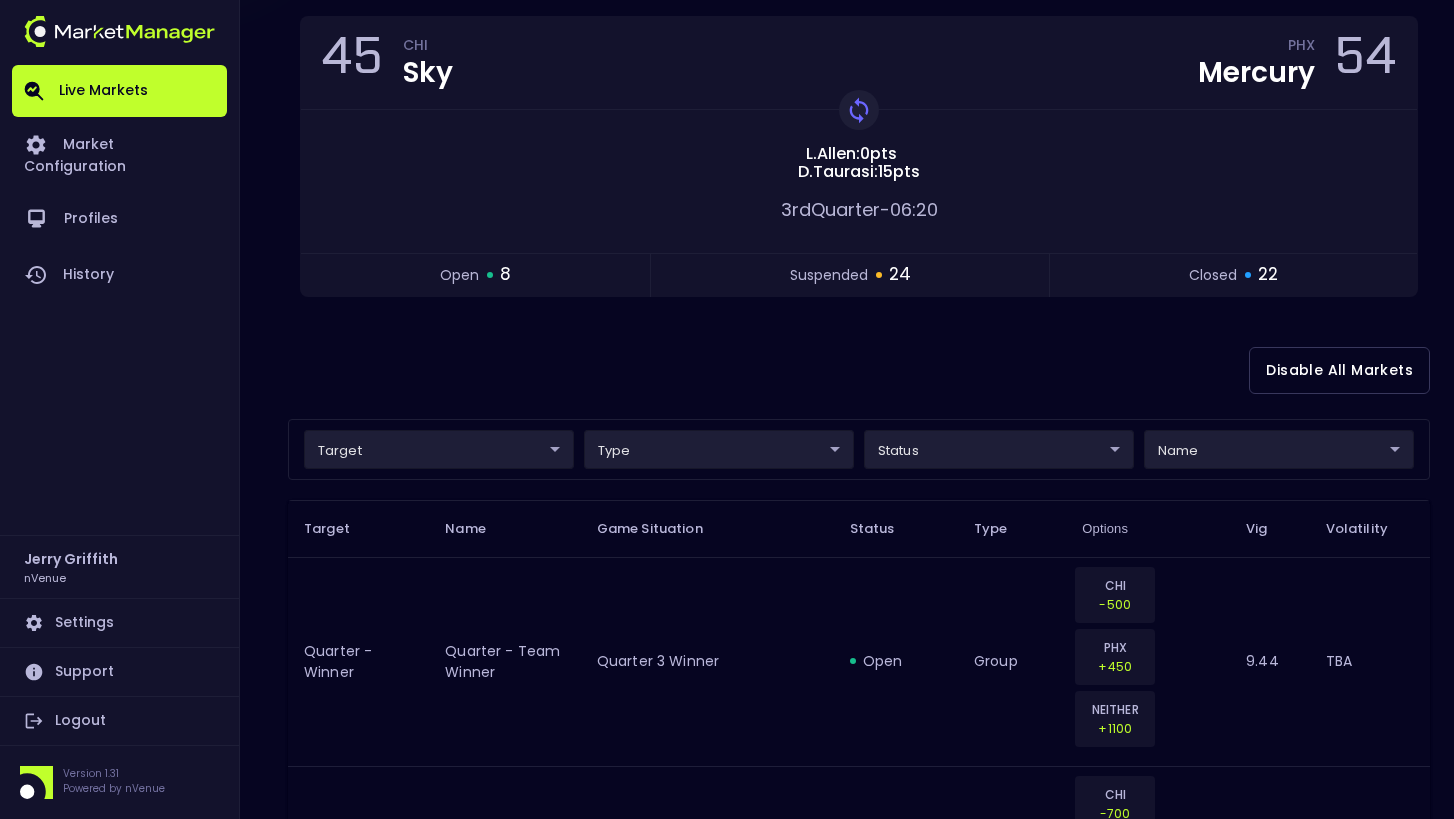 scroll, scrollTop: 418, scrollLeft: 0, axis: vertical 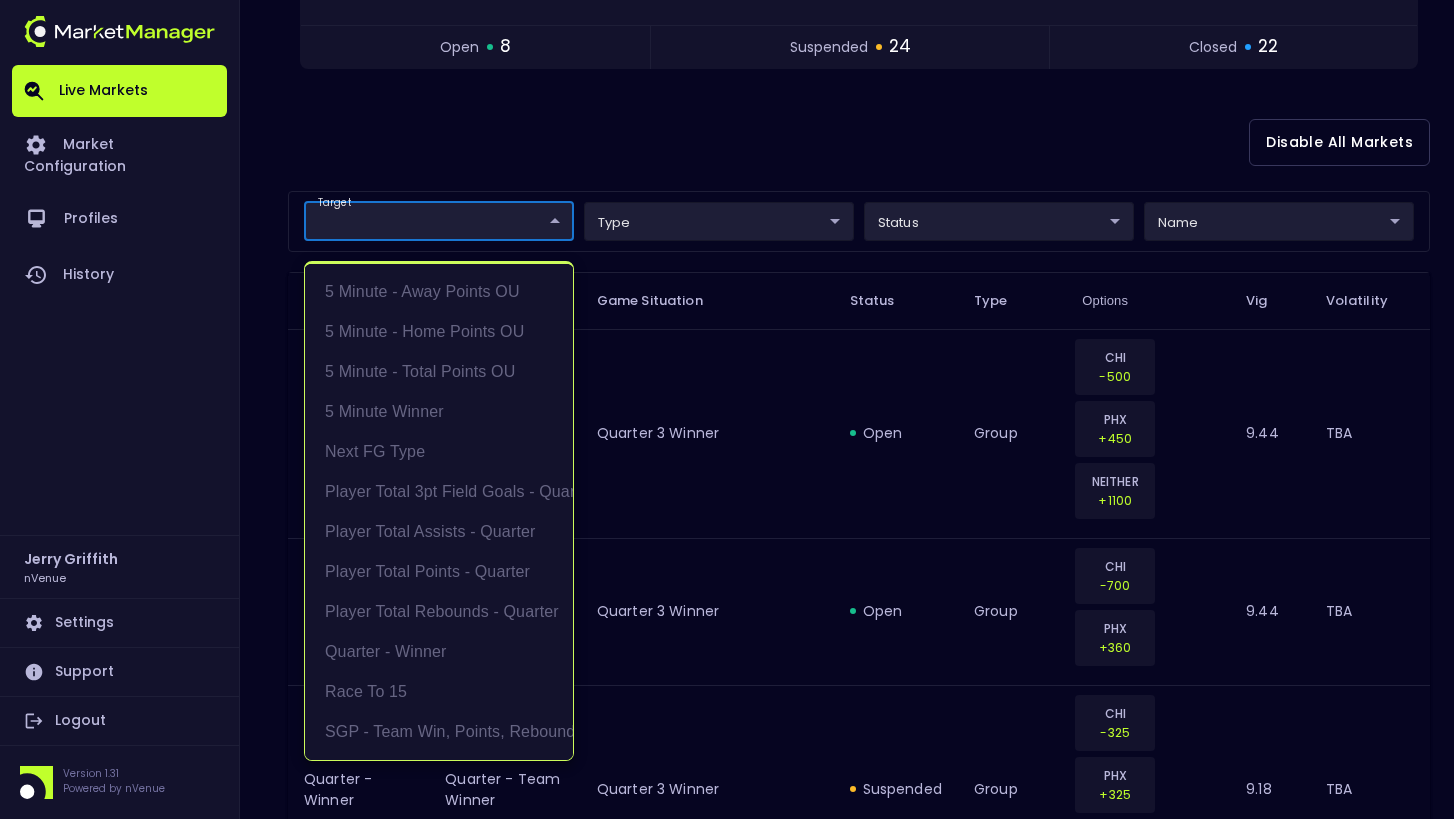 click on "Live Markets Market Configuration Profiles History Jerry Griffith nVenue Settings Support Logout Version 1.31 Powered by nVenue < All Games Monday , July 7th 12:53:31 PM Current Profile Matt [UUID] Select Target Market Status Type Vig Volatility Options Close 45 CHI Sky PHX Mercury 54 Replay Game L . Allen : 0 pts D . Taurasi : 15 pts 3rd Quarter - 06:20 open 8 suspended 24 closed 22 Disable All Markets target ​ ​ type ​ ​ status ​ ​ name ​ ​ Target Name Game Situation Status Type Options Vig Volatility Quarter - Winner Quarter - Team Winner Quarter 3 Winner open group CHI -500 PHX +450 NEITHER +1100 9.44 TBA Quarter - Winner Quarter - Team Winner Quarter 3 Winner open group CHI -700 PHX +360 9.44 TBA Quarter - Winner Quarter - Team Winner Quarter 3 Winner suspended group CHI -325 PHX +325 NEITHER +1000 9.18 TBA Quarter - Winner Quarter - Team Winner Quarter 3 Winner suspended group CHI -450 PHX +270 9.18 TBA 5 Minute Winner open group CHI 8" at bounding box center (727, 1952) 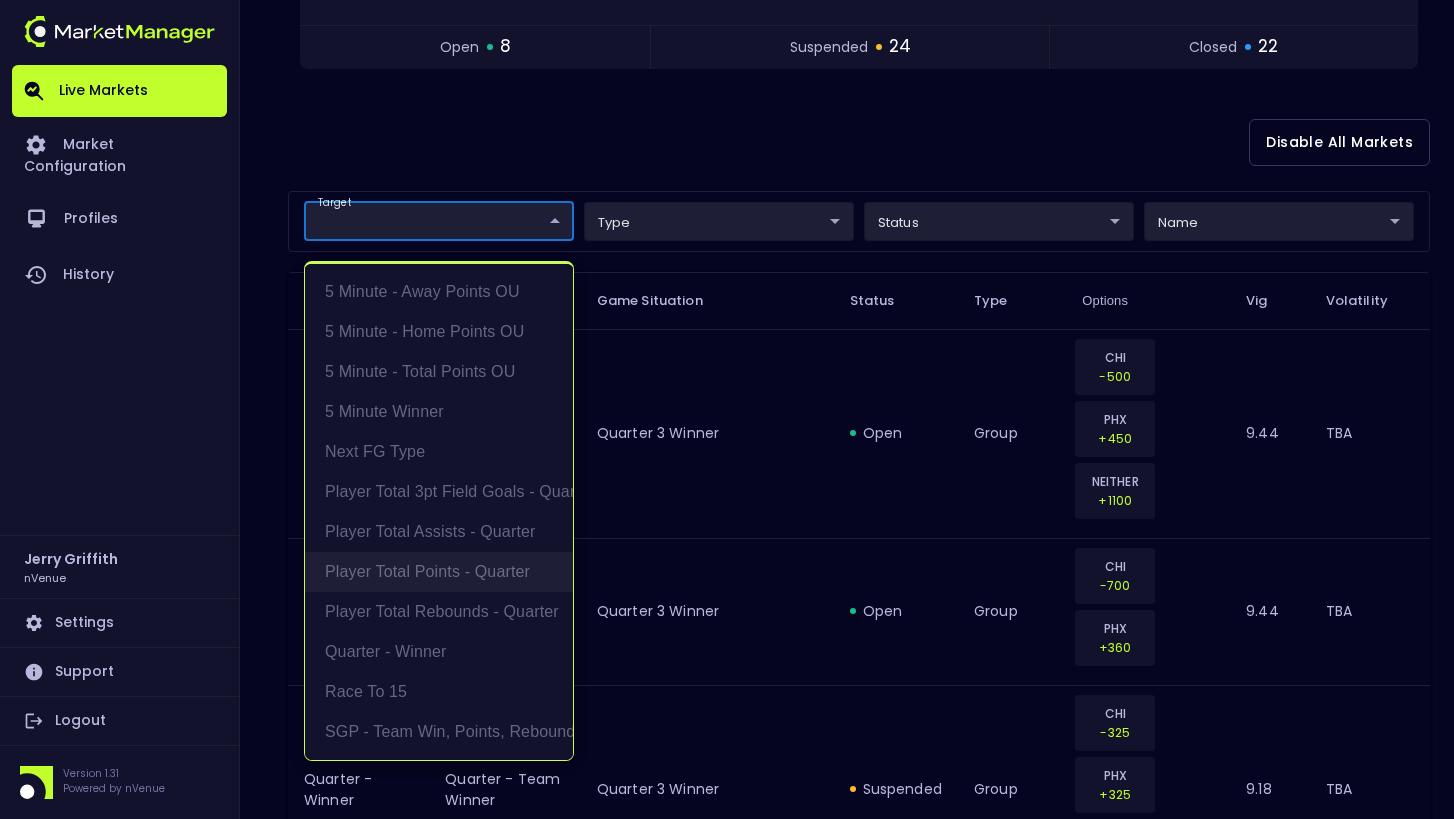click on "Player Total Points - Quarter" at bounding box center (439, 572) 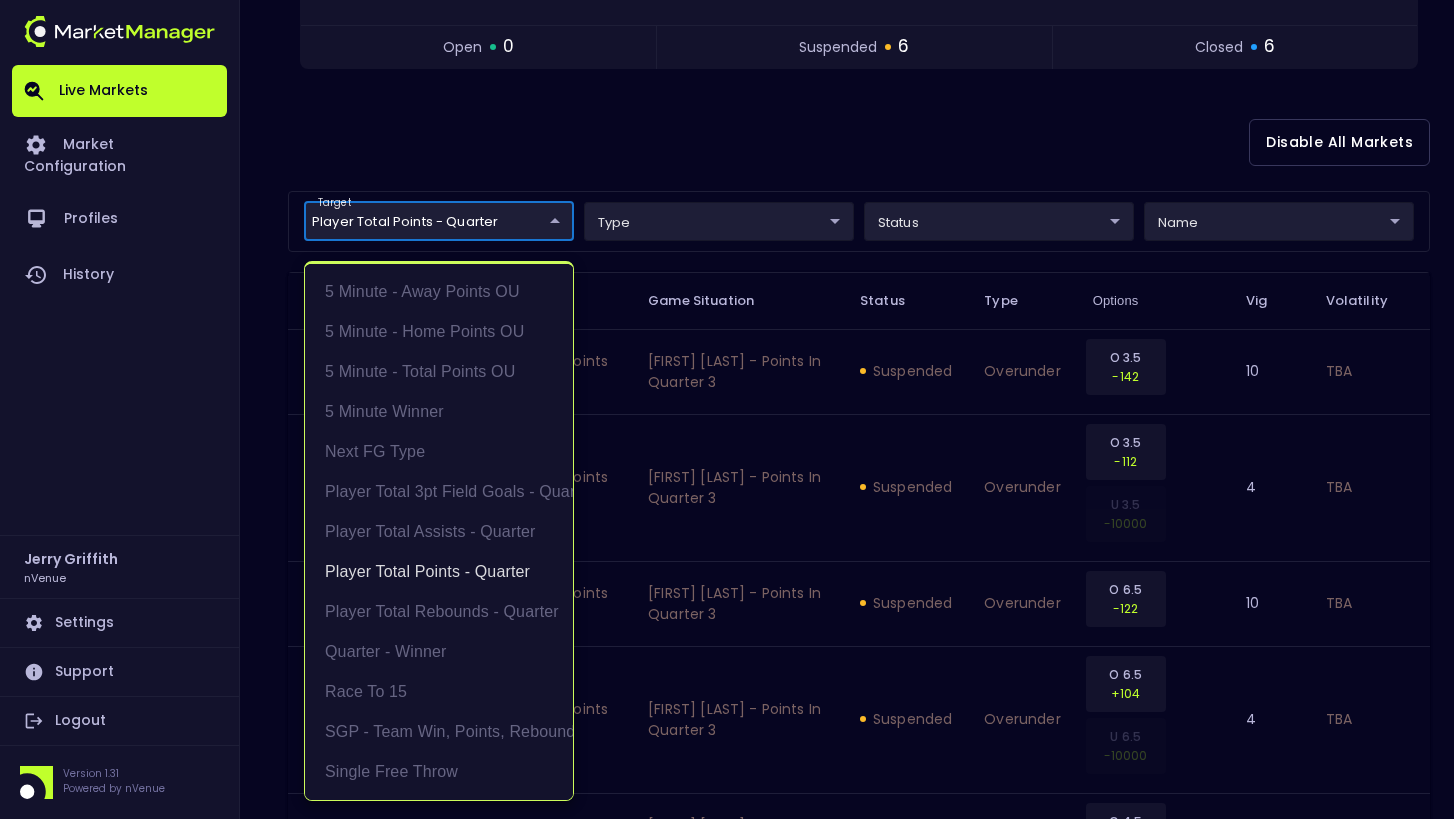 click at bounding box center (727, 409) 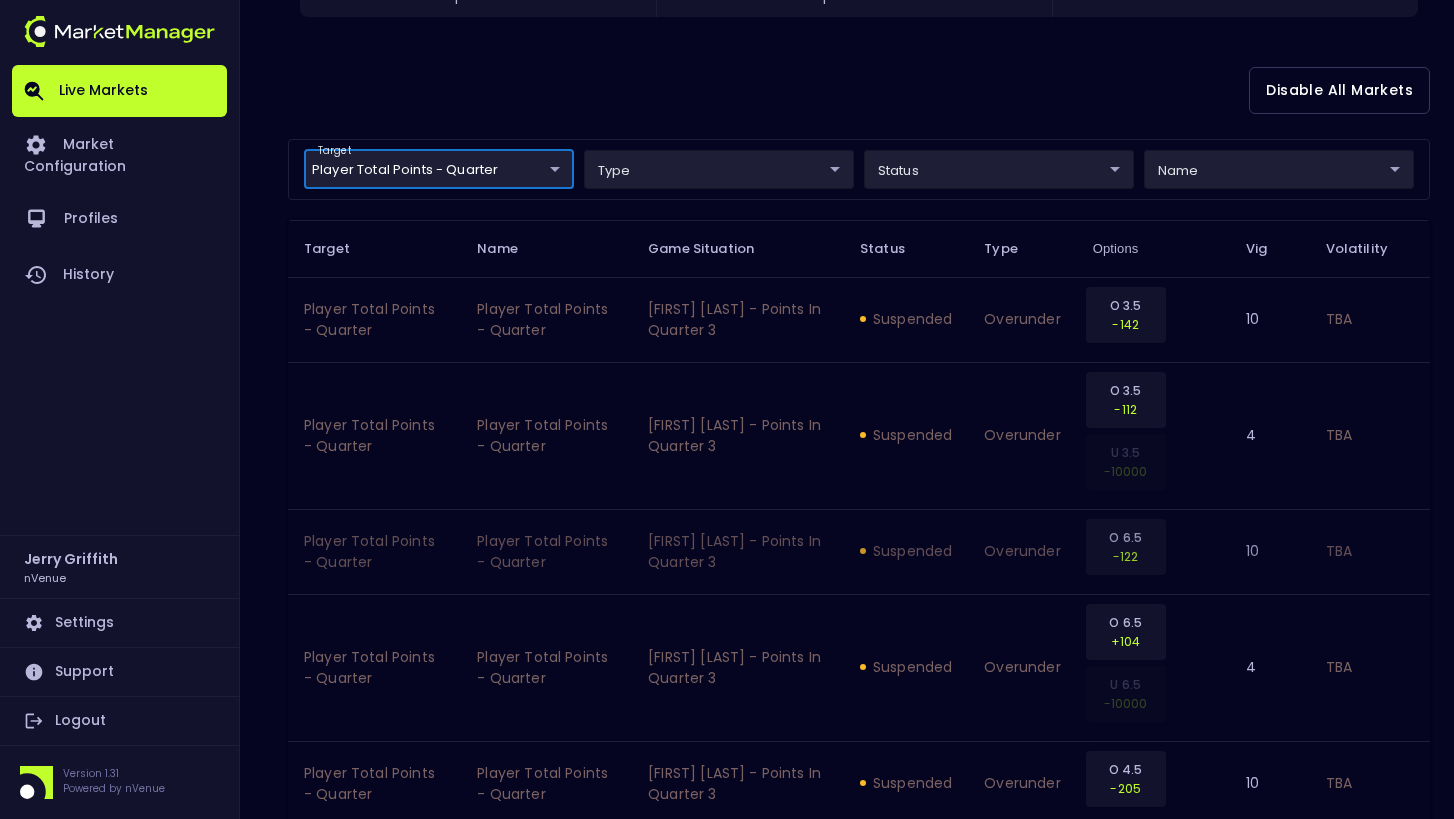 scroll, scrollTop: 361, scrollLeft: 0, axis: vertical 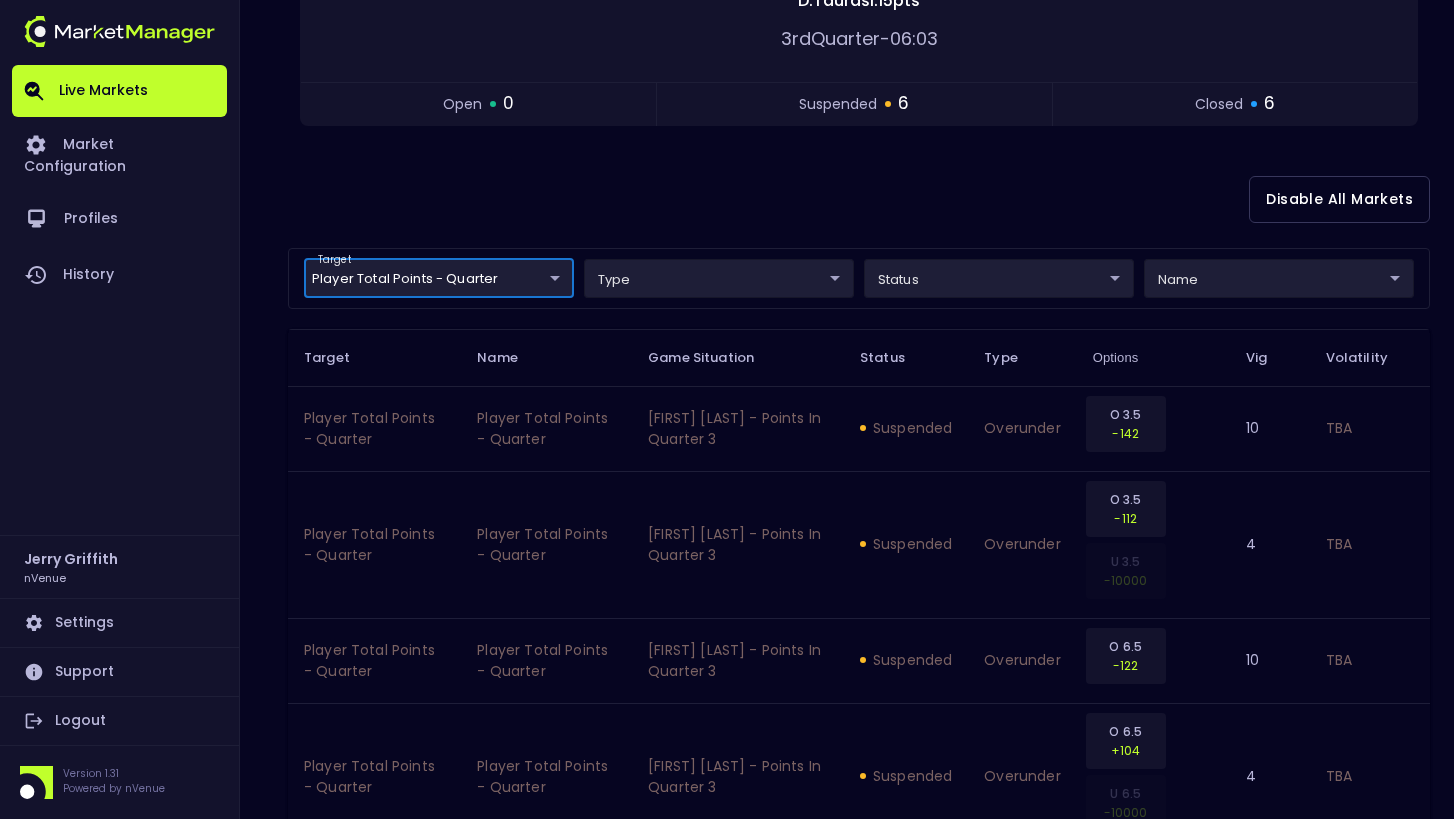 click on "Live Markets Market Configuration Profiles History Jerry   Griffith nVenue Settings Support Logout   Version 1.31  Powered by nVenue < All Games Monday ,  July   7 th 12:53:51 PM Current Profile Matt 0a763355-b225-40e6-8c79-2dda4ec7b2cf Select Target Market Status Type Vig Volatility Options Close 47 CHI Sky PHX Mercury 54 Replay Game L .  Allen :  0  pts D .  Taurasi :  15  pts 3rd  Quarter  -  06:03 open 0 suspended 6 closed 6 Disable All Markets target Player Total Points - Quarter Player Total Points - Quarter ​ type ​ ​ status ​ ​ name ​ ​ Target Name Game Situation Status Type Options Vig Volatility Player Total Points - Quarter Player Total Points - Quarter Angel Reese - Points in Quarter 3  suspended overunder O 3.5 -142 10 TBA Player Total Points - Quarter Player Total Points - Quarter Angel Reese - Points in Quarter 3  suspended overunder O 3.5 -112 U 3.5 -10000 4 TBA Player Total Points - Quarter Player Total Points - Quarter Kahleah Copper - Points in Quarter 3  suspended overunder 4" at bounding box center [727, 759] 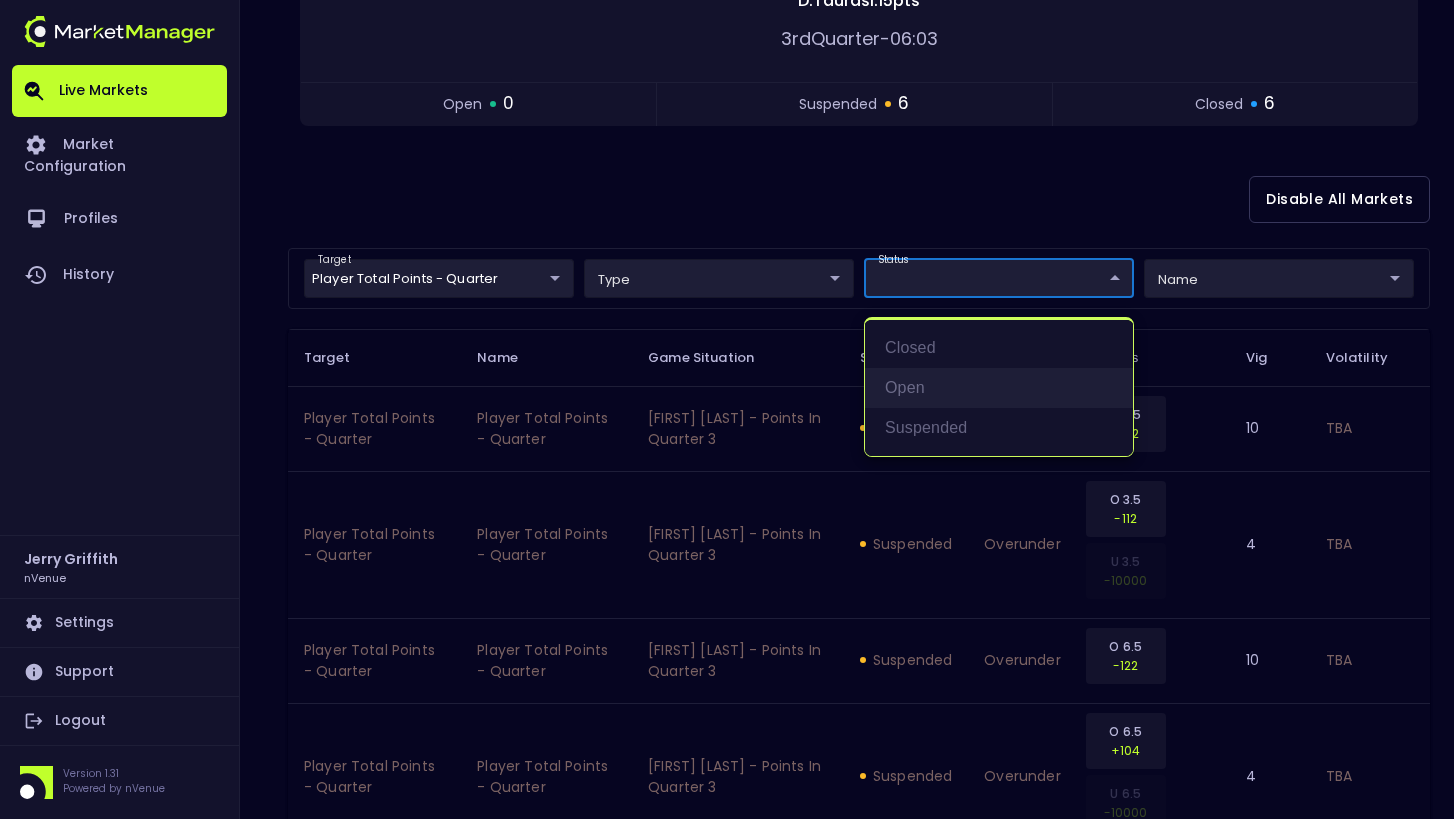 click on "open" at bounding box center [999, 388] 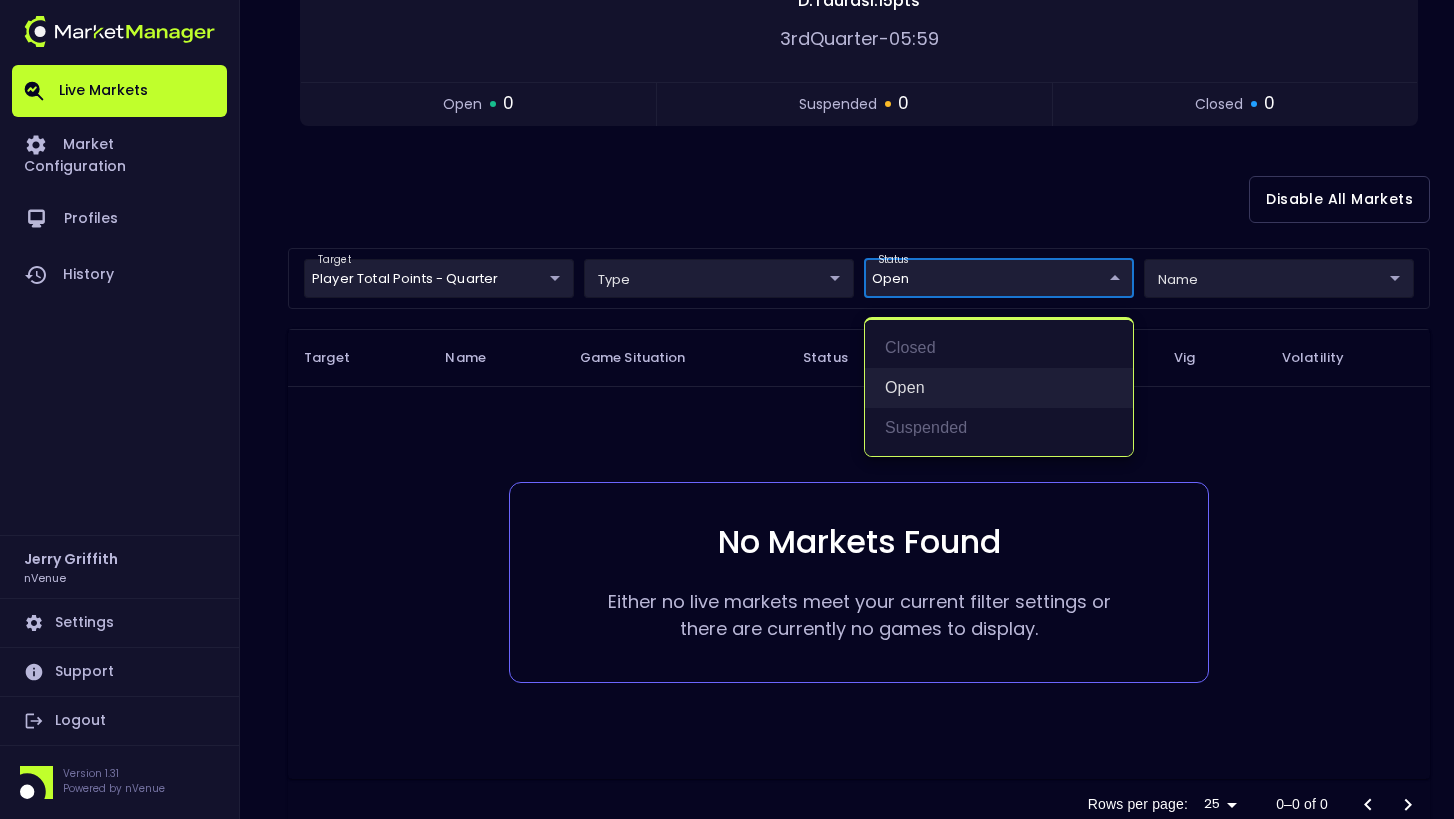 click on "open" at bounding box center [999, 388] 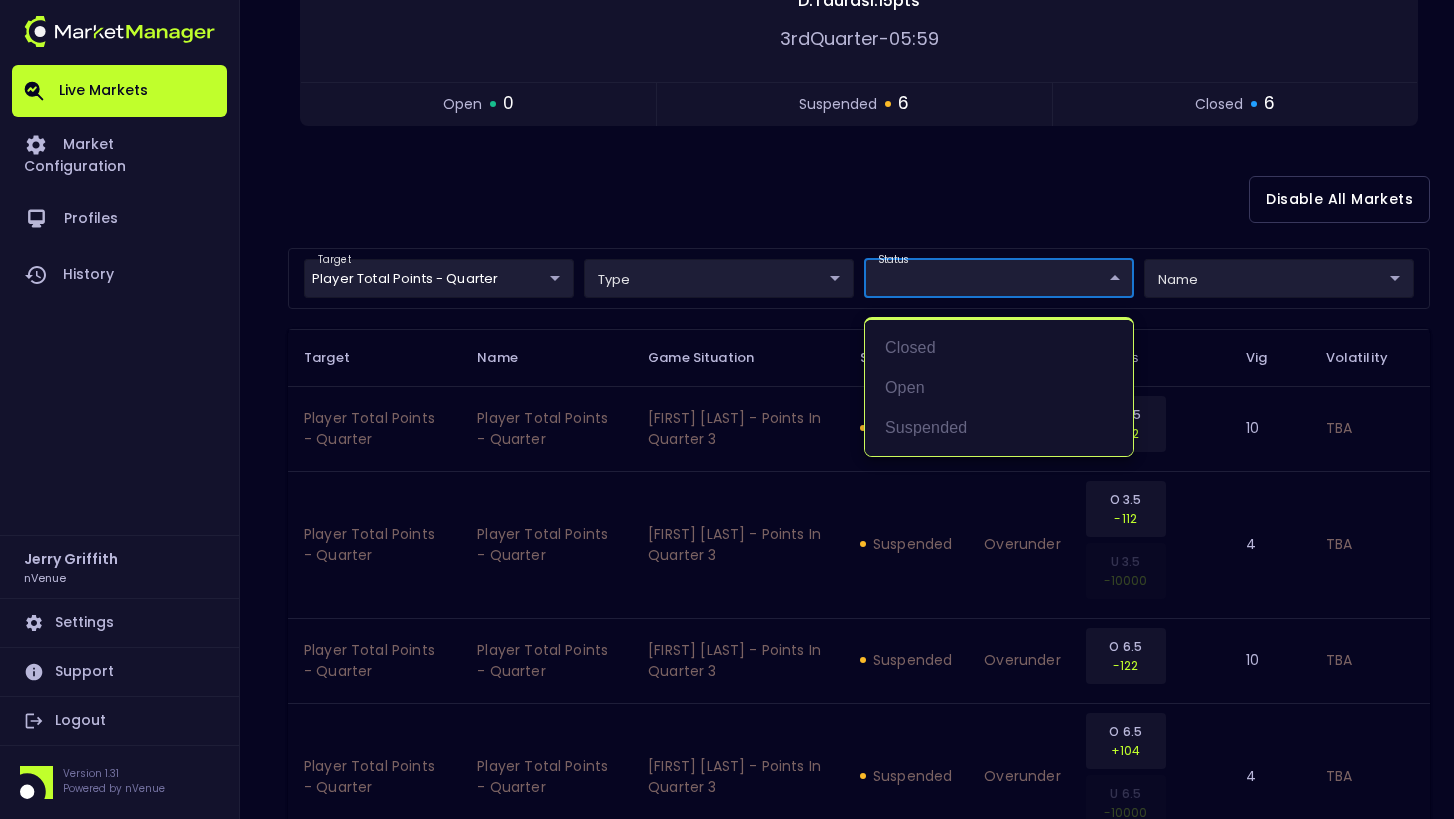 click at bounding box center [727, 409] 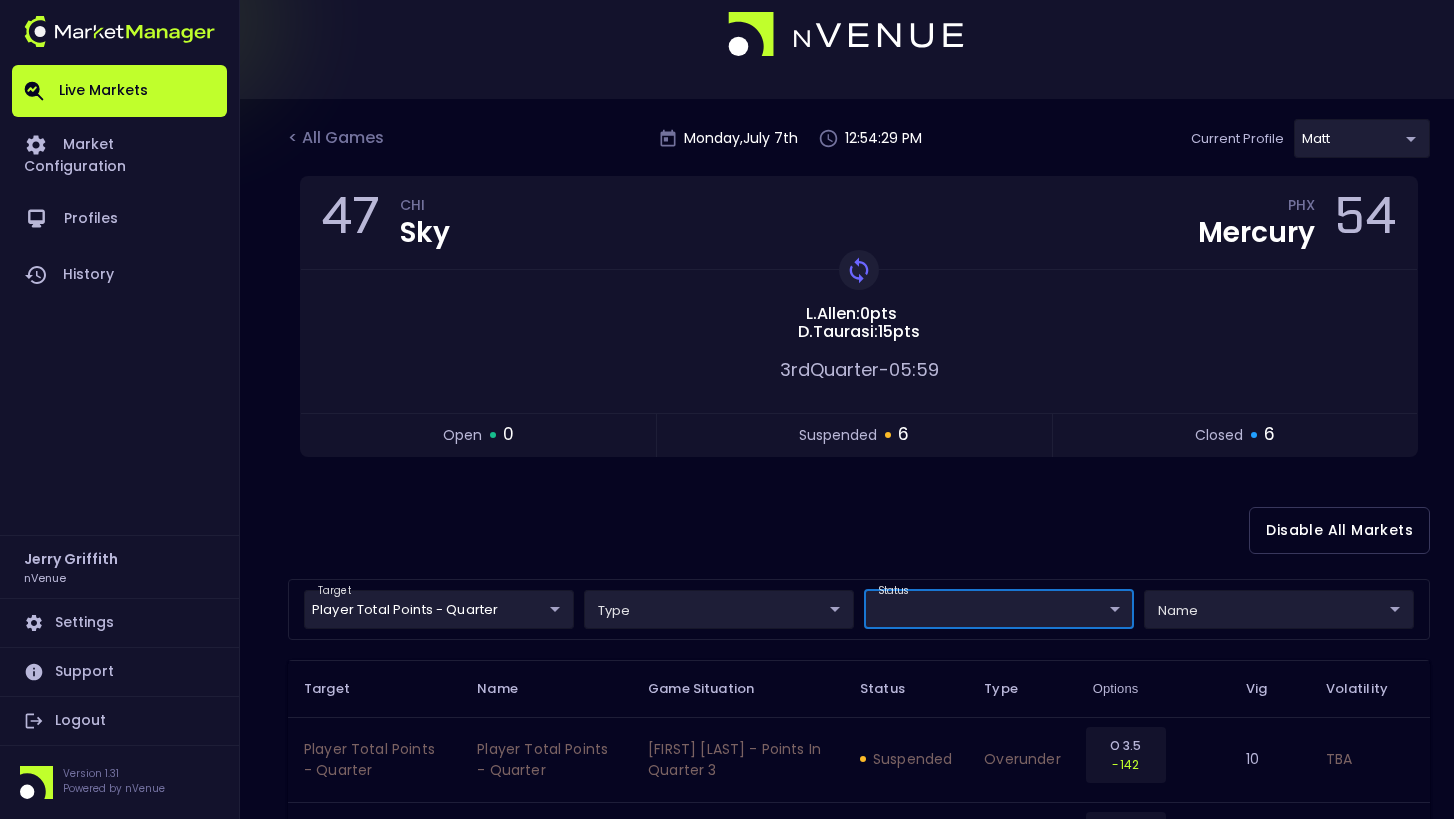 scroll, scrollTop: 0, scrollLeft: 0, axis: both 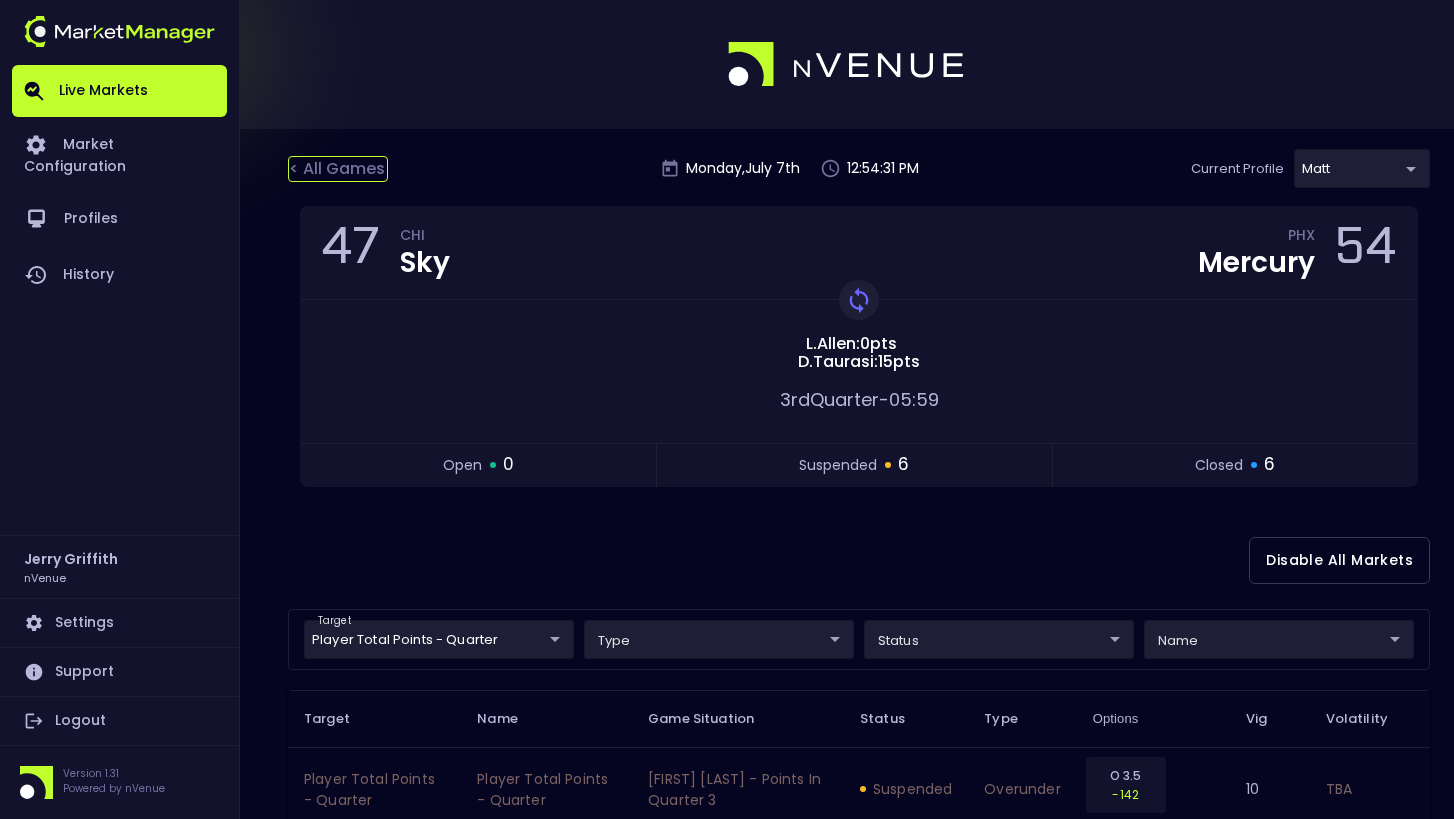 click on "< All Games" at bounding box center (338, 169) 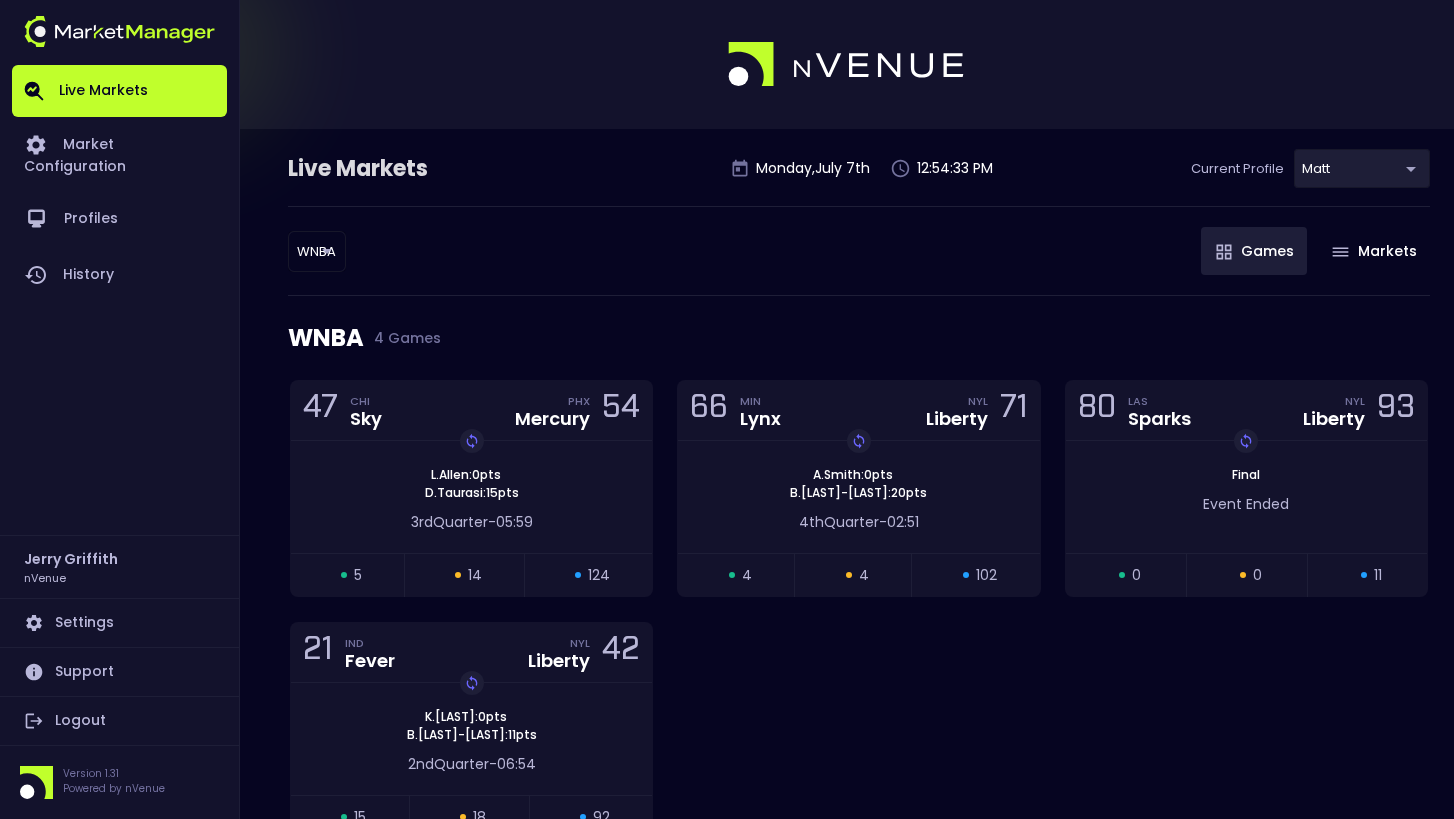 click on "WNBA WNBA ​  Games  Markets" at bounding box center (859, 251) 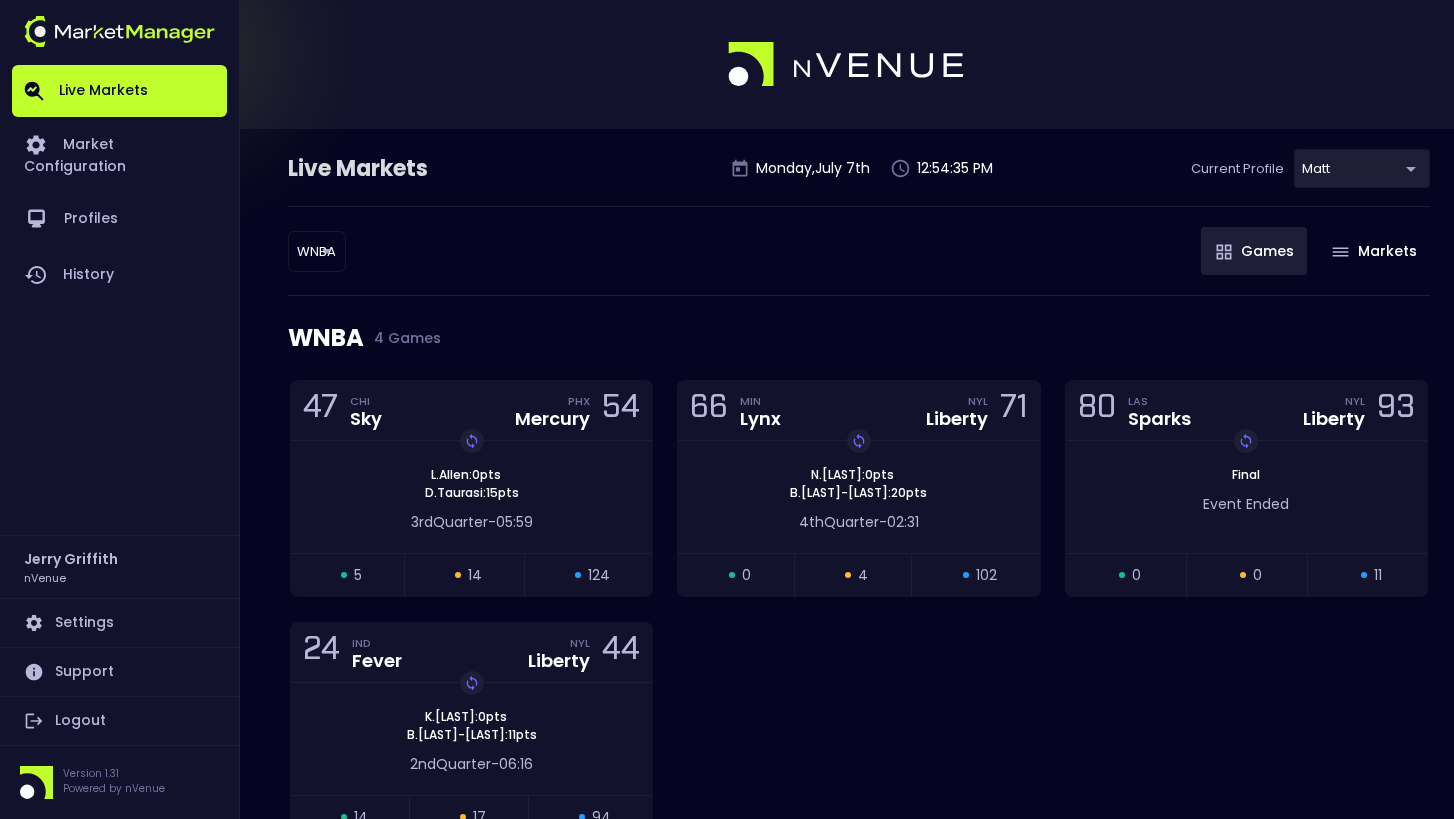 scroll, scrollTop: 121, scrollLeft: 0, axis: vertical 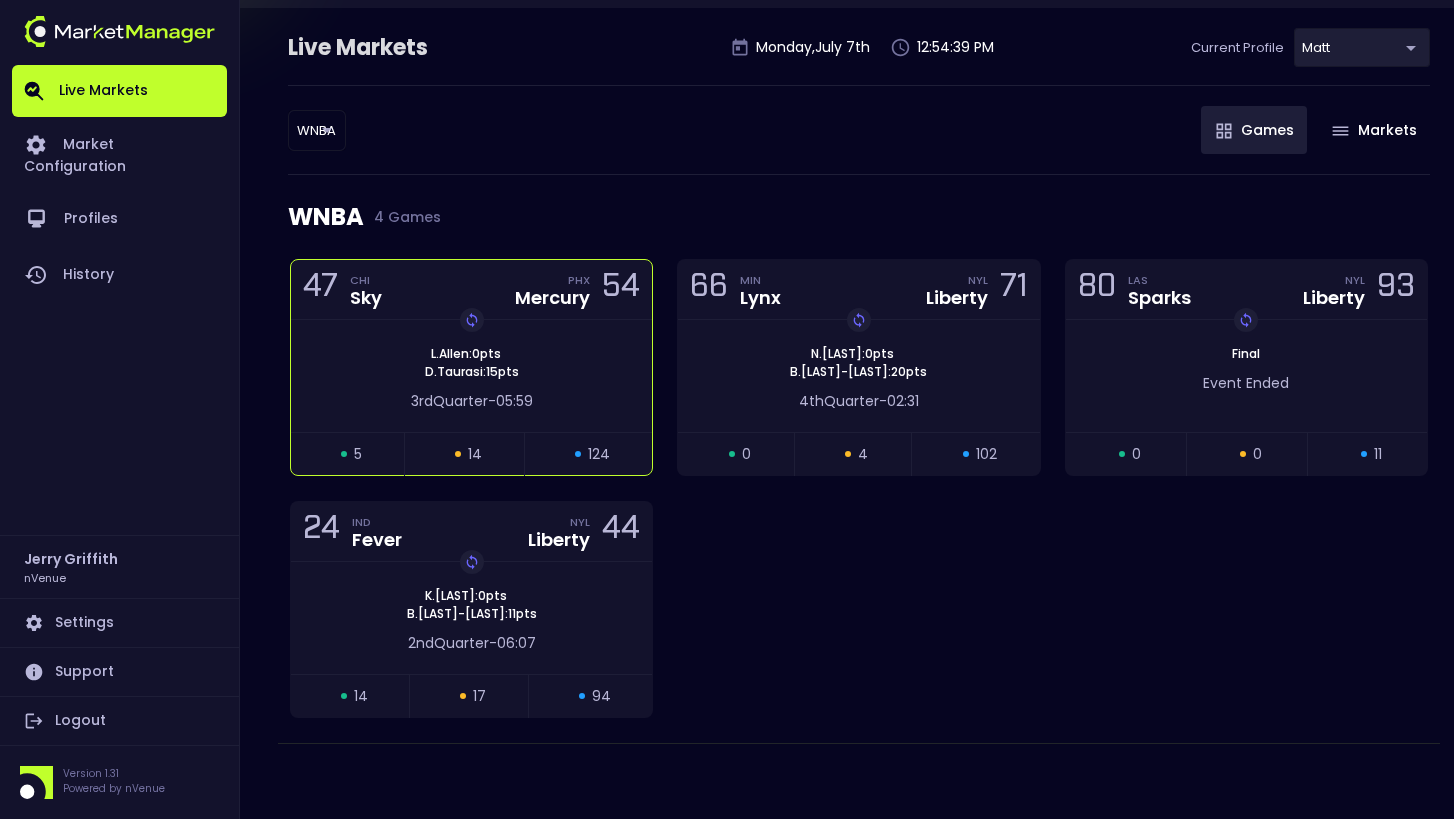 click on "3rd  Quarter  -  05:59" at bounding box center [471, 401] 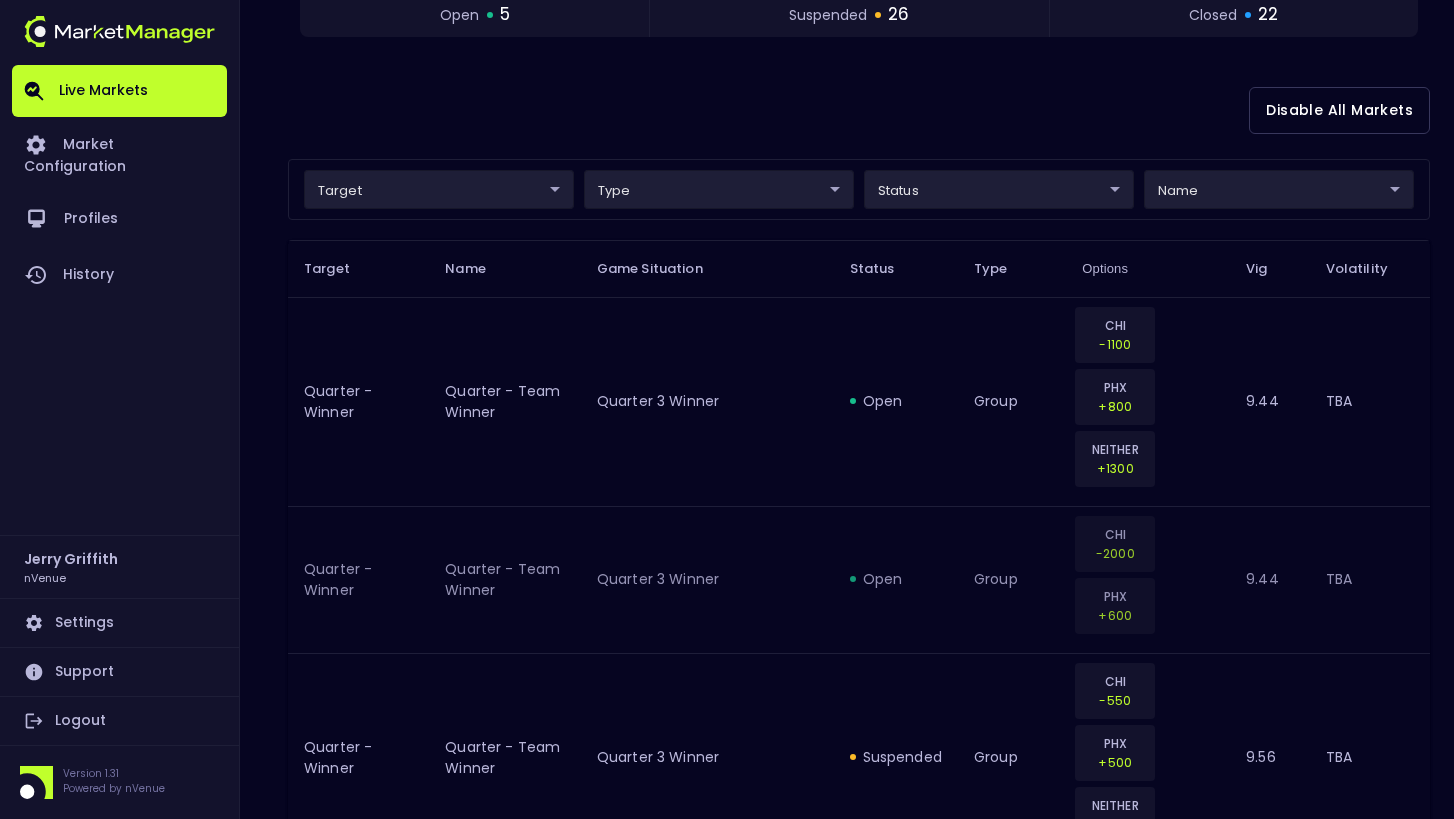 scroll, scrollTop: 451, scrollLeft: 0, axis: vertical 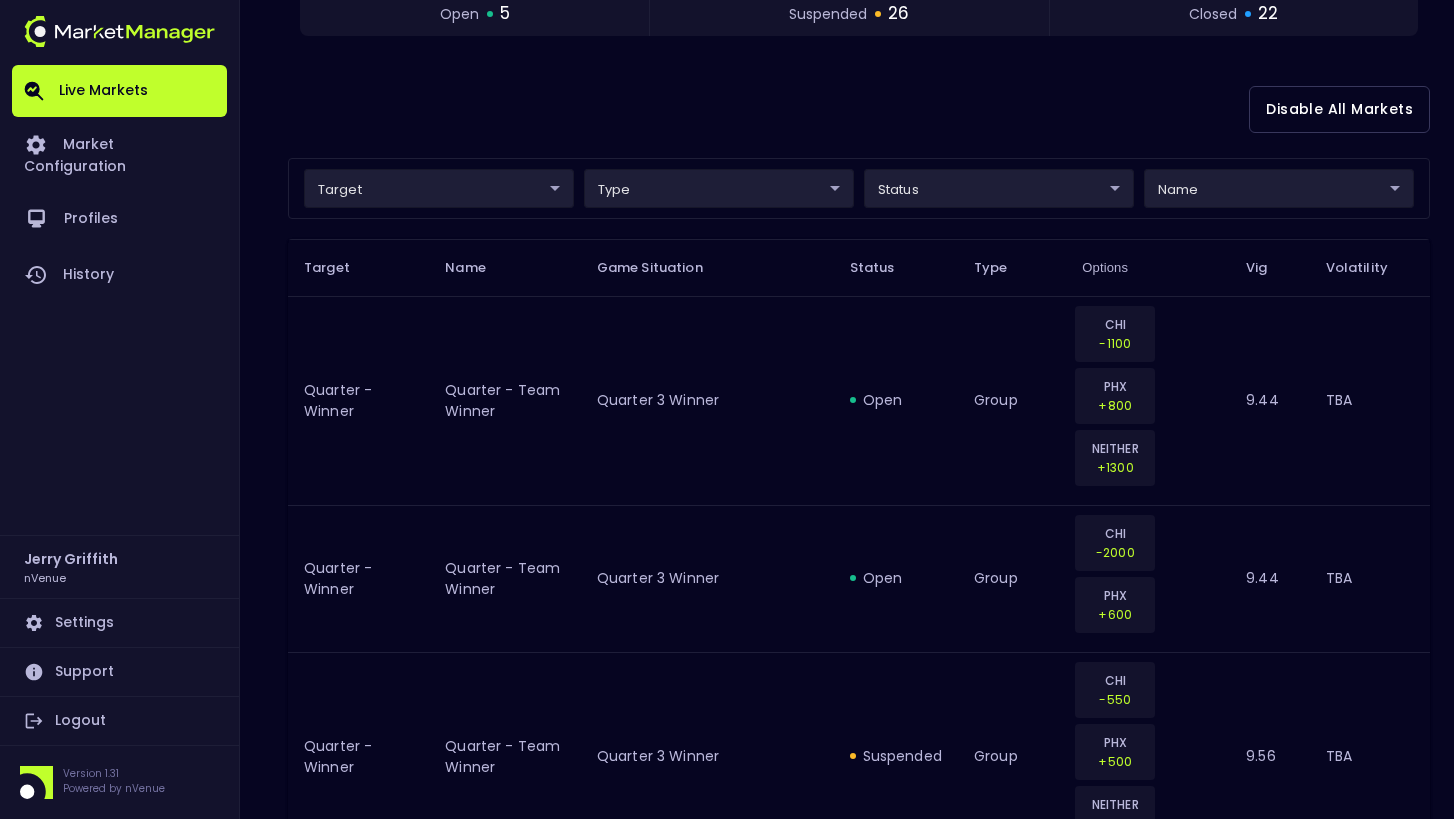 click on "Live Markets Market Configuration Profiles History Jerry   Griffith nVenue Settings Support Logout   Version 1.31  Powered by nVenue < All Games Monday ,  July   7 th 12:54:55 PM Current Profile Matt 0a763355-b225-40e6-8c79-2dda4ec7b2cf Select Target Market Status Type Vig Volatility Options Close 47 CHI Sky PHX Mercury 54 Replay Game L .  Allen :  0  pts D .  Taurasi :  15  pts 3rd  Quarter  -  05:59 open 5 suspended 26 closed 22 Disable All Markets target ​ ​ type ​ ​ status ​ ​ name ​ ​ Target Name Game Situation Status Type Options Vig Volatility Quarter - Winner Quarter - Team Winner Quarter 3 Winner  open group CHI -1100 PHX +800 NEITHER +1300 9.44 TBA Quarter - Winner Quarter - Team Winner Quarter 3 Winner  open group CHI -2000 PHX +600 9.44 TBA Quarter - Winner Quarter - Team Winner Quarter 3 Winner  suspended group CHI -550 PHX +500 NEITHER +1100 9.56 TBA Quarter - Winner Quarter - Team Winner Quarter 3 Winner  suspended group CHI -800 PHX +385 9.56 TBA 5 Minute Winner open group CHI" at bounding box center (727, 1902) 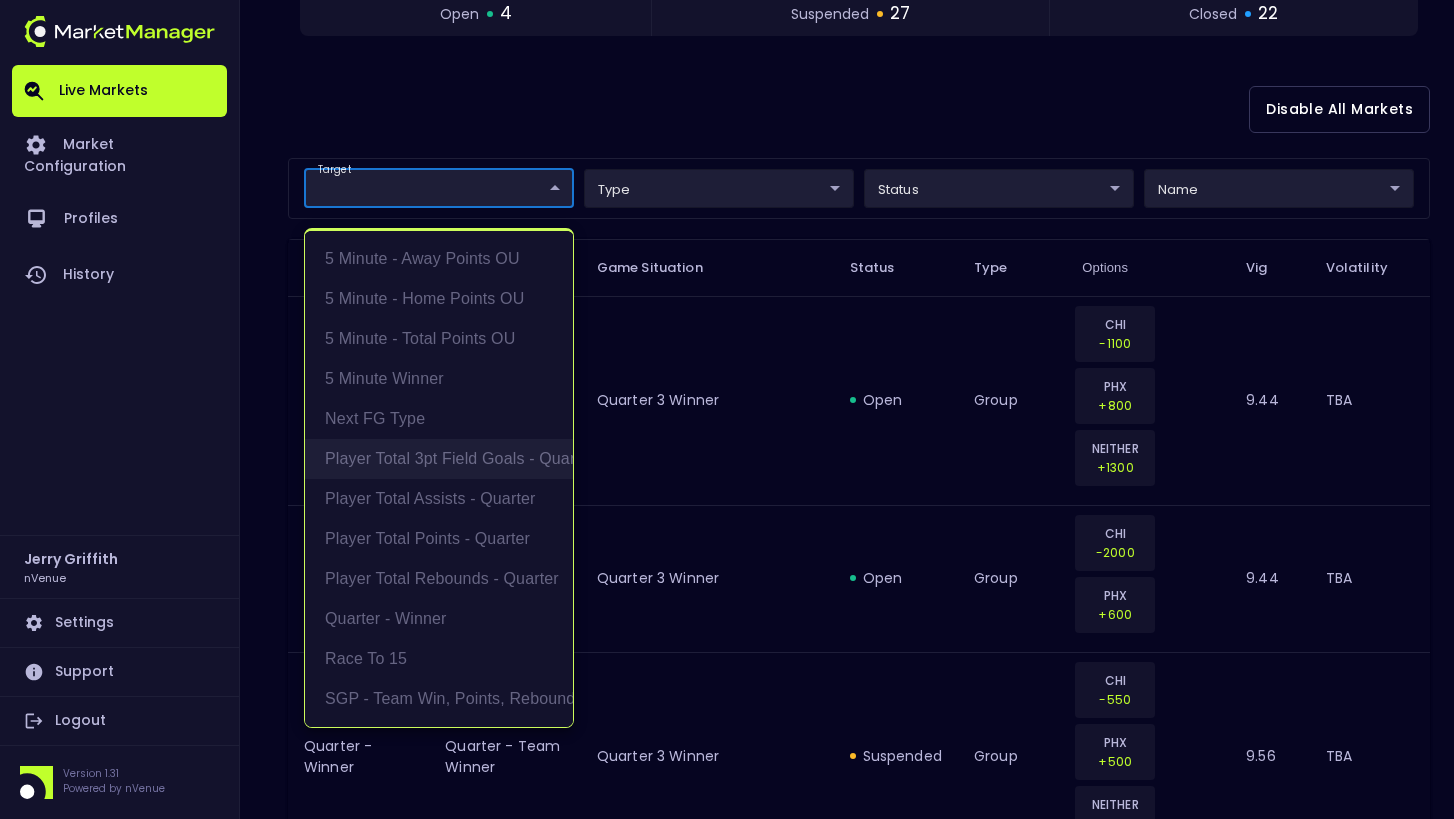 click on "Player Total 3pt Field Goals - Quarter" at bounding box center [439, 459] 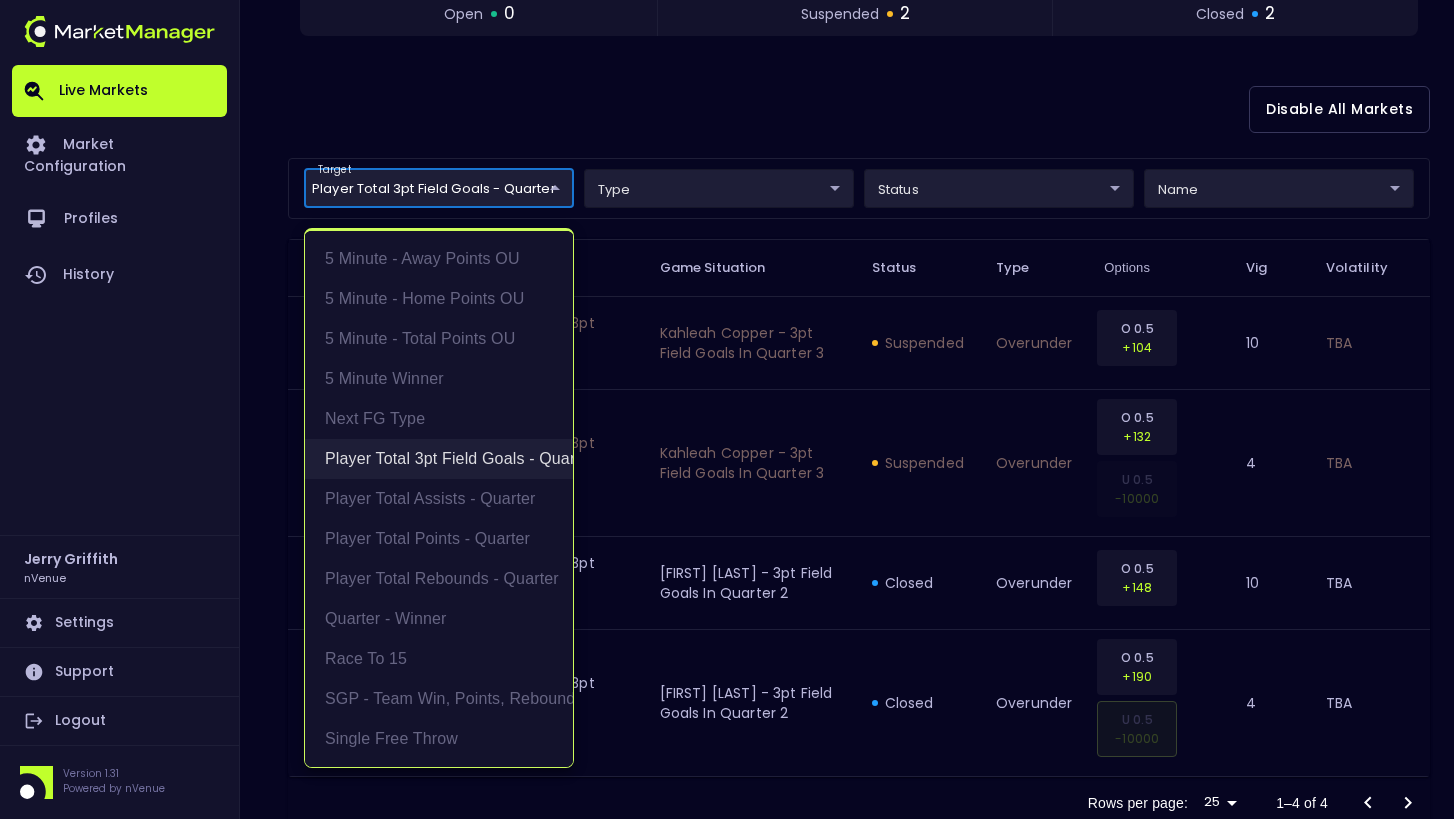 click on "Player Total 3pt Field Goals - Quarter" at bounding box center (439, 459) 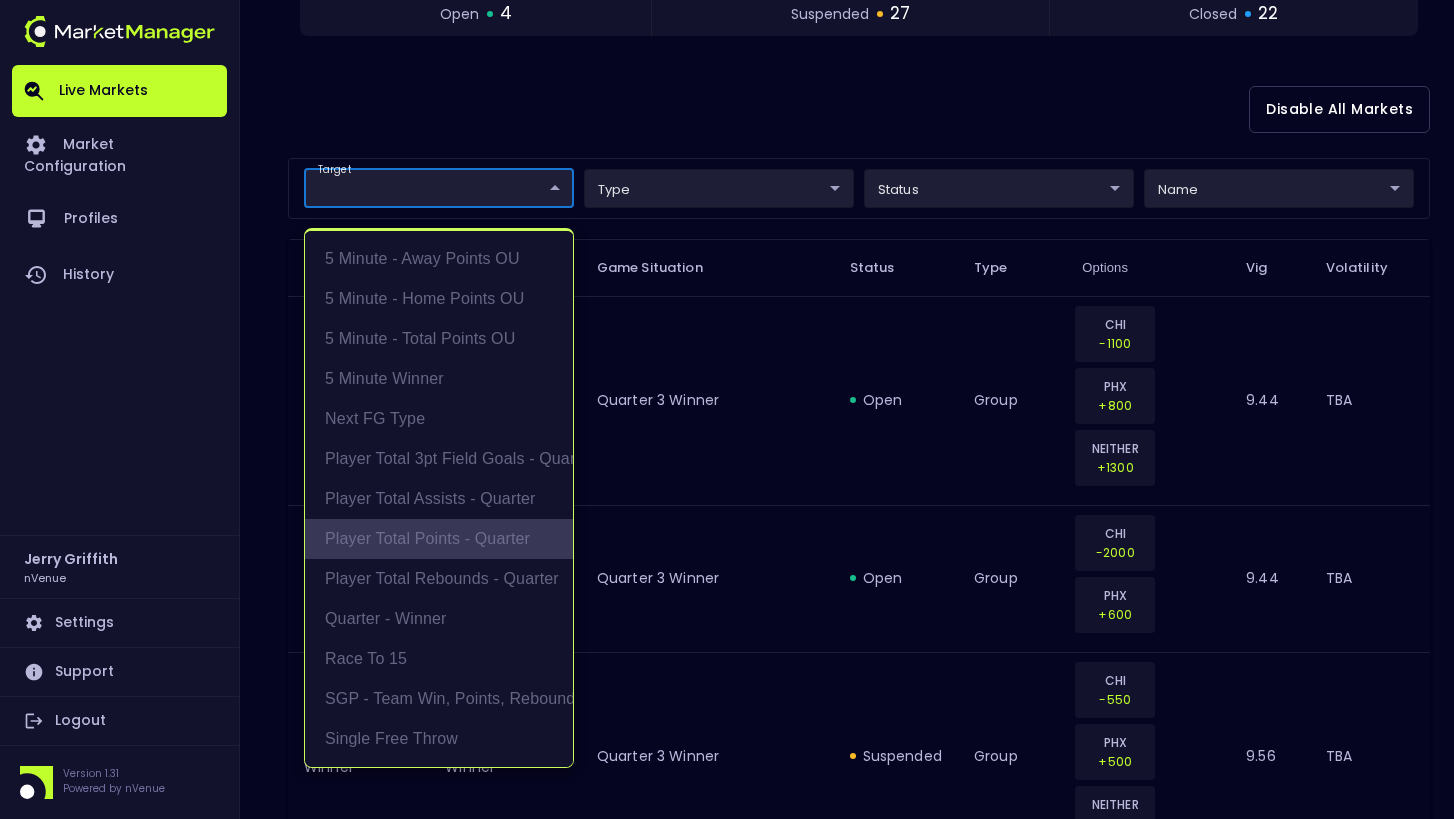 click on "Player Total Points - Quarter" at bounding box center [439, 539] 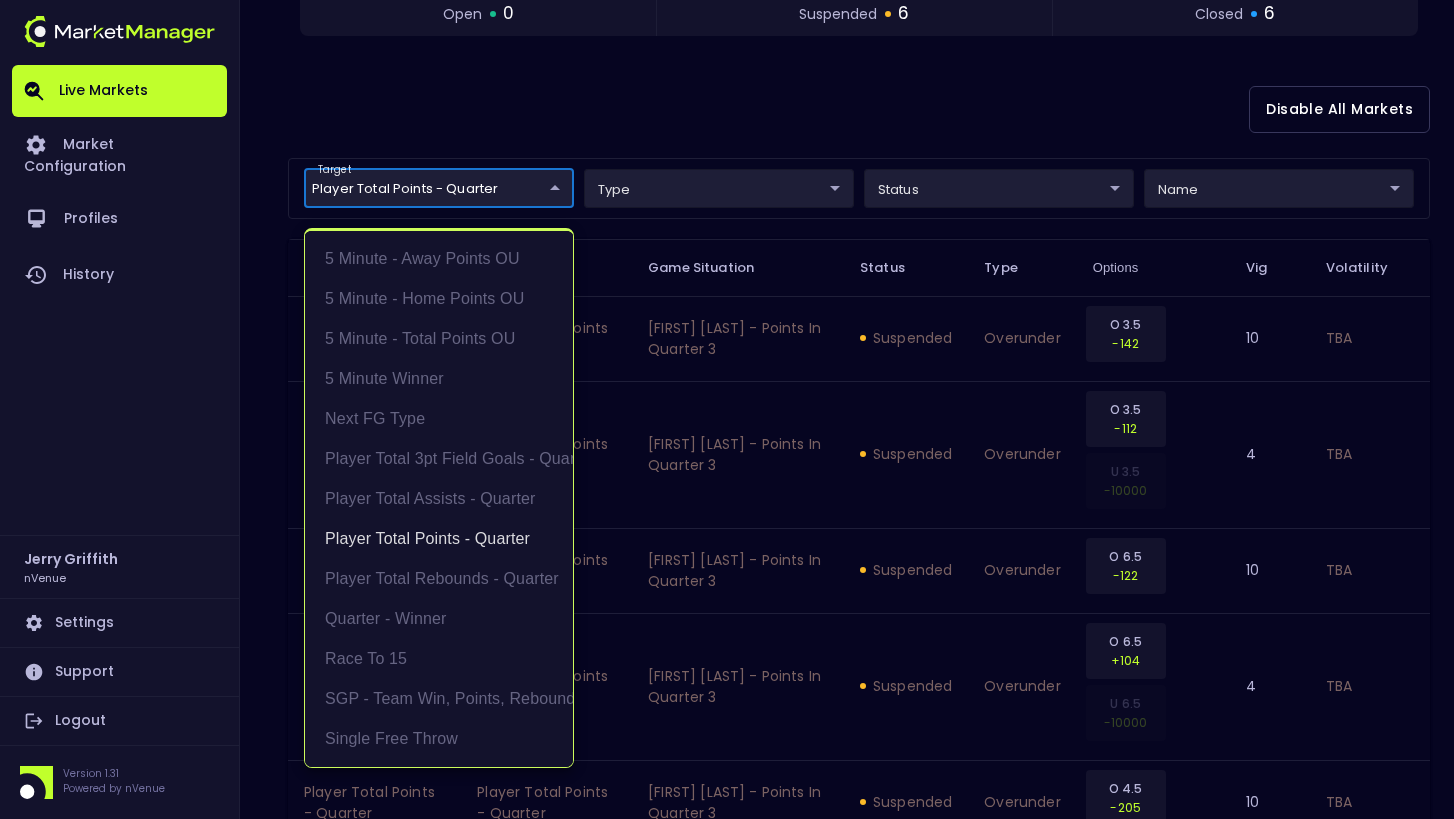 click at bounding box center [727, 409] 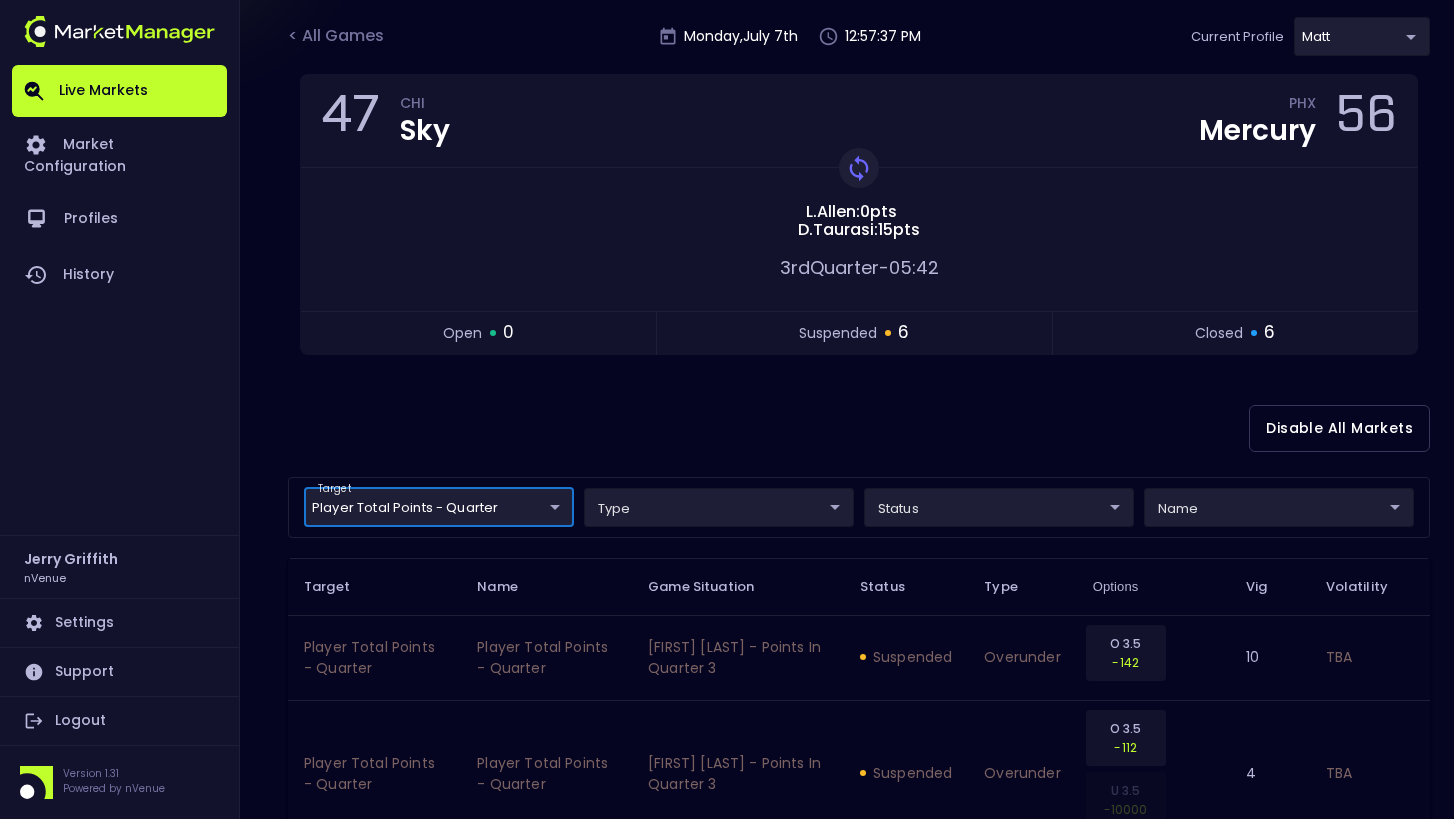 scroll, scrollTop: 133, scrollLeft: 0, axis: vertical 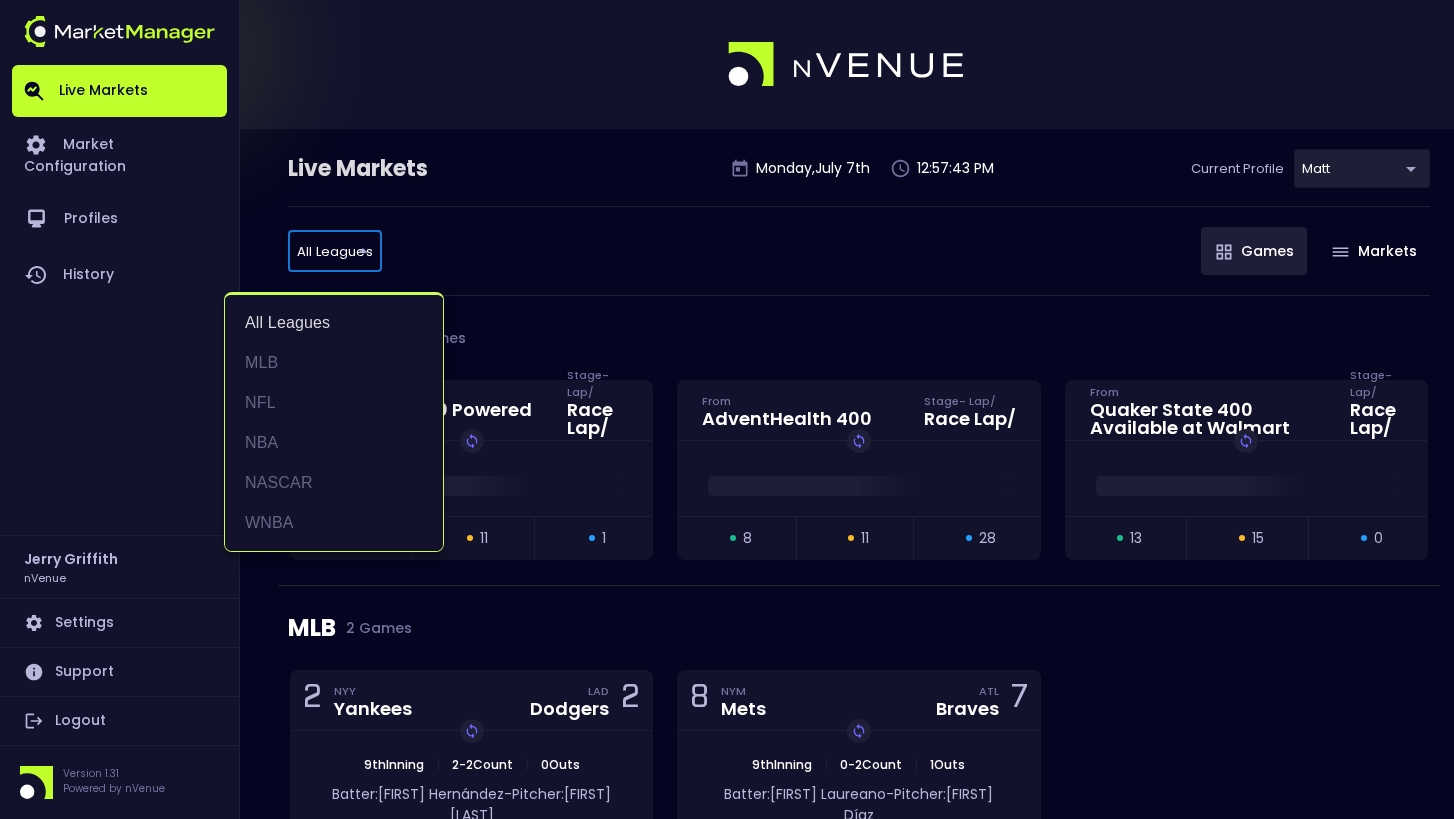 click on "Live Markets Market Configuration Profiles History [PERSON] [PERSON] nVenue Settings Support Logout Version 1.31 Powered by nVenue Live Markets Monday , July 7 th [TIME] PM Current Profile [PERSON] [UUID] Select All Leagues all leagues ​ Games Markets NASCAR 3 Games Iowa Corn 350 Powered by Ethanol From Stage - Lap / Race Lap / Replay Game open 2 suspended 11 closed 1 AdventHealth 400 From Stage - Lap / Race Lap / Replay Game open 8 suspended 11 closed 28 Quaker State 400 Available at Walmart From Stage - Lap / Race Lap / Replay Game open 13 suspended 15 closed 0 MLB 2 Games 2 NYY Yankees LAD Dodgers 2 9th Inning | 2 - 2 Count | 0 Outs Replay Game Batter: [PERSON] - Pitcher: [PERSON] open 34 suspended 26 closed 2037 8 NYM Mets ATL Braves 7 9th Inning | 0 - 2 Count | 1 Outs Replay Game Batter: [PERSON] - Pitcher: [PERSON] open 0 suspended 33 closed 2655 WNBA 4 Games 47 CHI Sky PHX Mercury 56 open 0 14" at bounding box center (727, 1043) 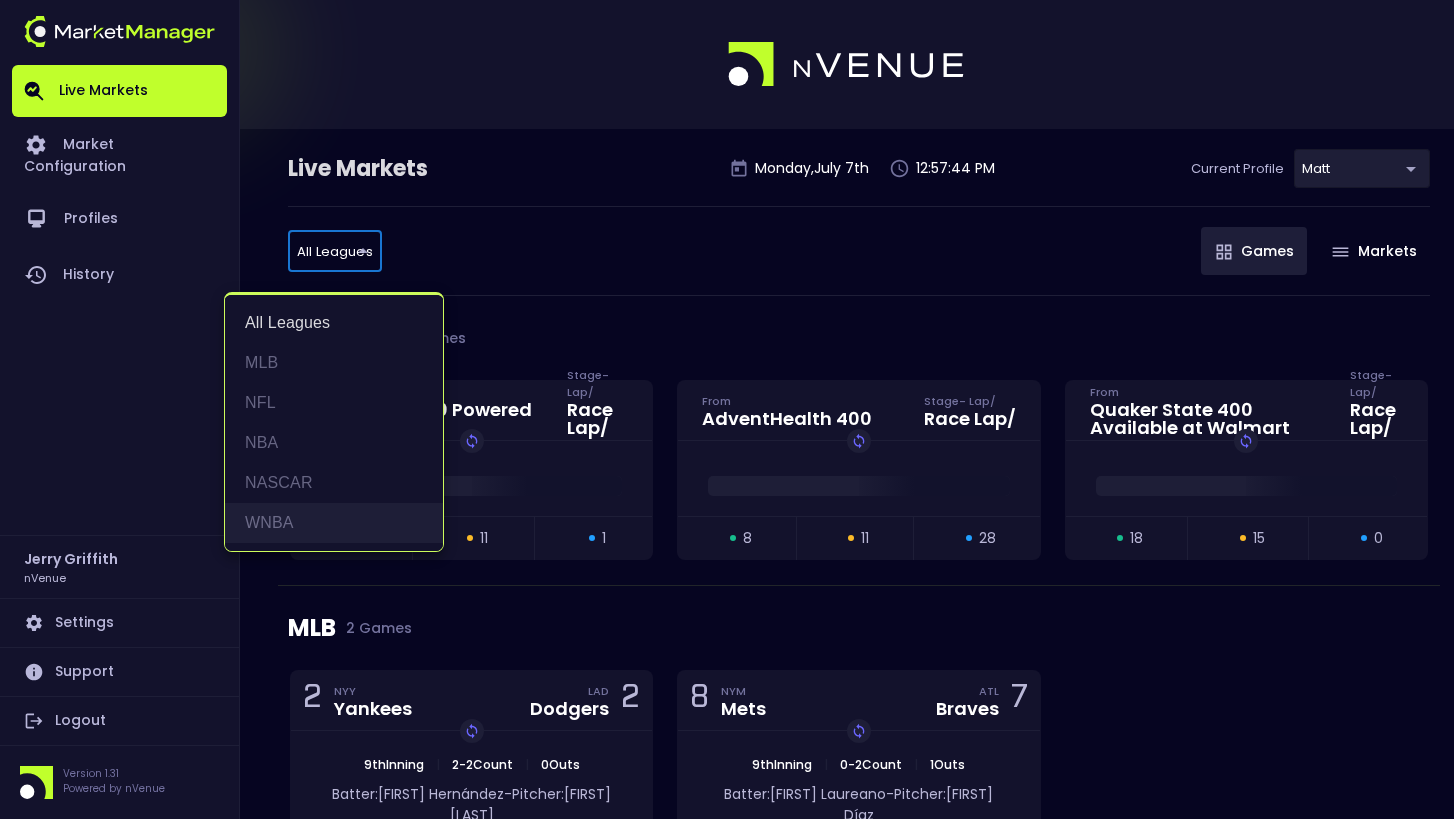 click on "WNBA" at bounding box center (334, 523) 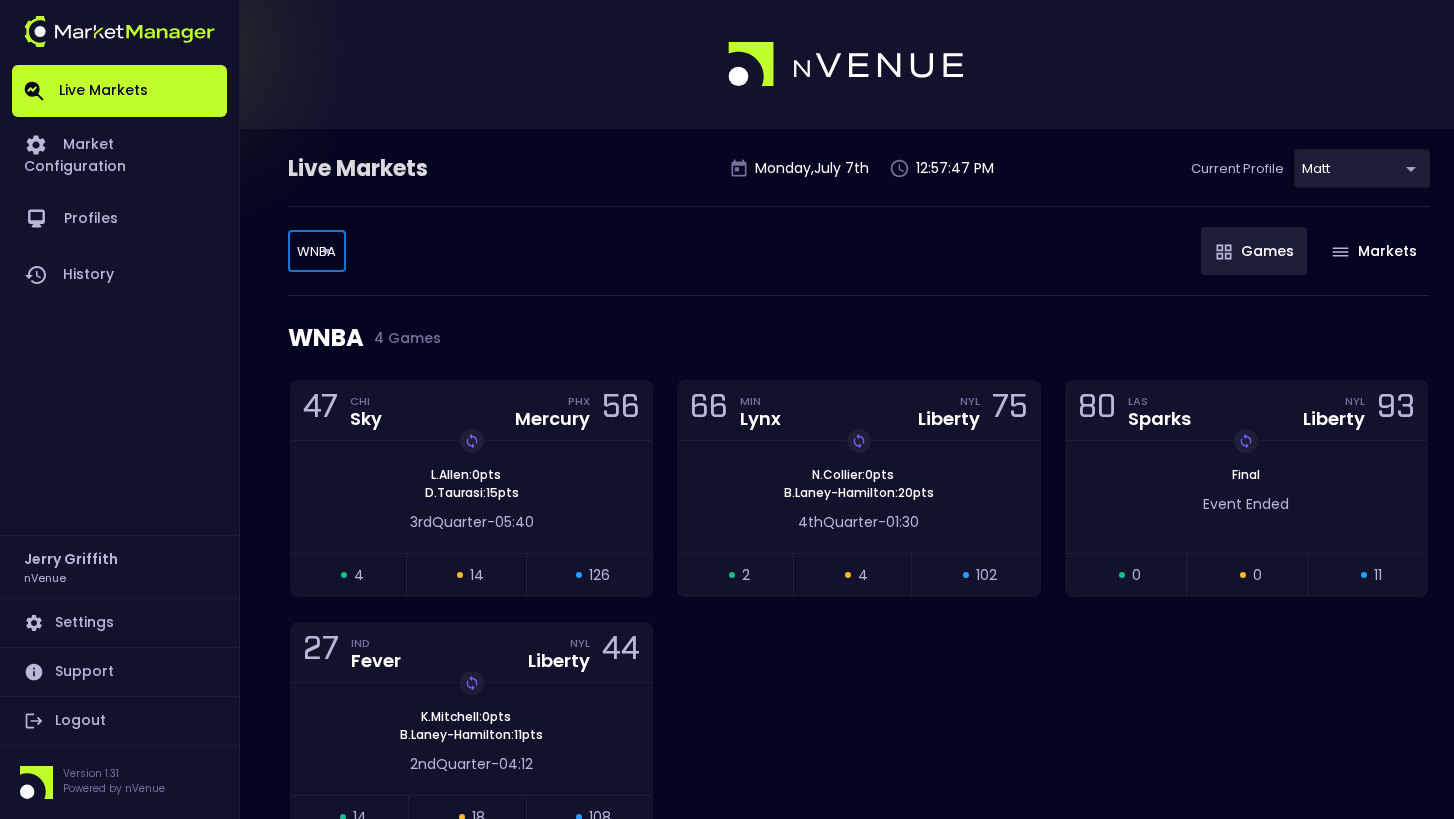 scroll, scrollTop: 80, scrollLeft: 0, axis: vertical 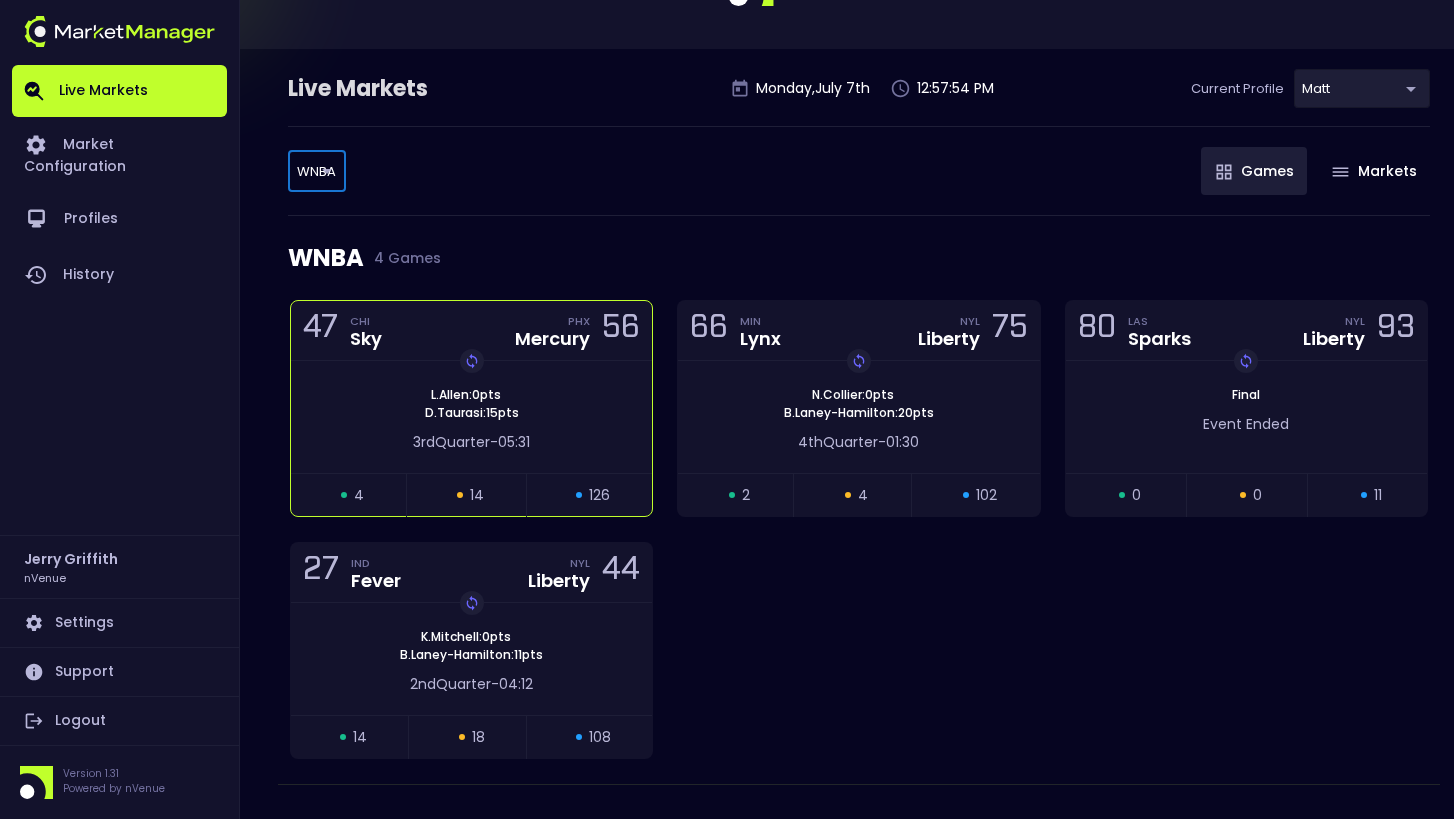 click on "3rd Quarter - 05:31" at bounding box center [471, 442] 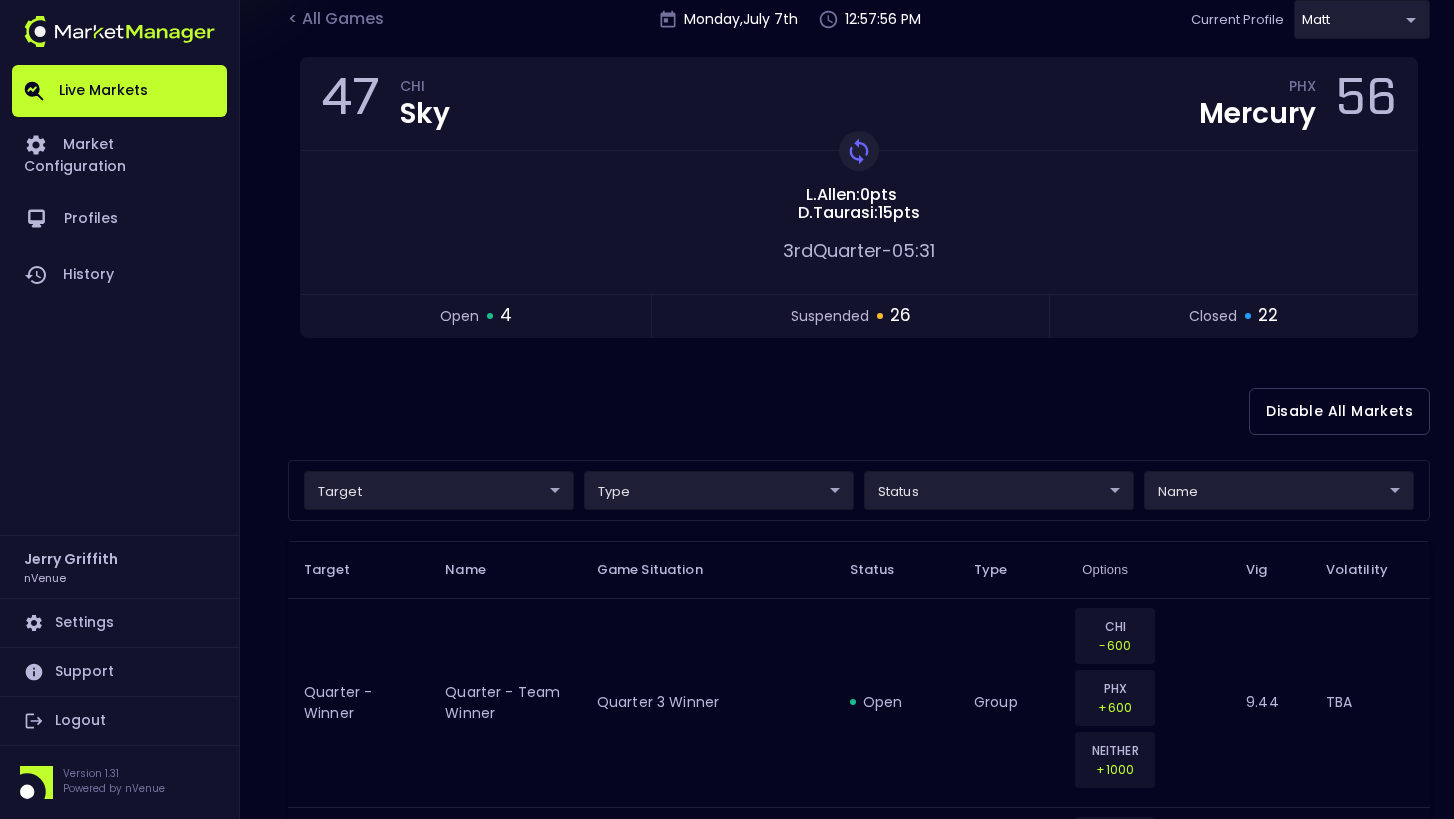 scroll, scrollTop: 228, scrollLeft: 0, axis: vertical 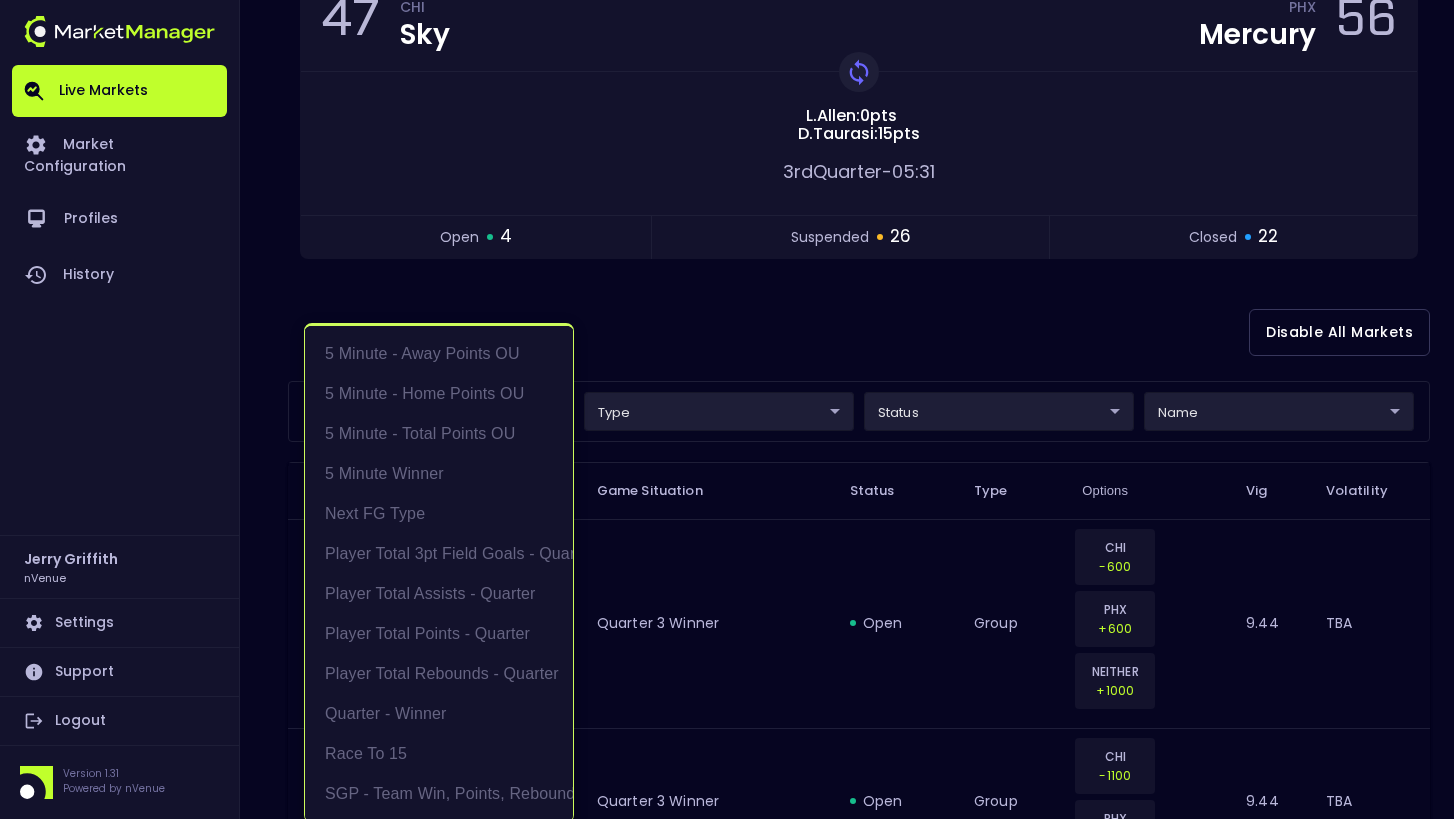 click on "Live Markets Market Configuration Profiles History [PERSON] [PERSON] nVenue Settings Support Logout Version 1.31 Powered by nVenue < All Games Monday , July 7 th [TIME] PM Current Profile [PERSON] [UUID] Select Target Market Status Type Vig Volatility Options Close 47 CHI Sky PHX Mercury 56 Replay Game L . [PERSON] : 0 pts D . [PERSON] : 15 pts 3rd Quarter - 05:31 open 4 suspended 26 closed 22 Disable All Markets target ​ ​ type ​ ​ status ​ ​ name ​ ​ Target Name Game Situation Status Type Options Vig Volatility Quarter - Winner Quarter - Team Winner Quarter 3 Winner open group CHI -600 PHX +600 NEITHER +1000 9.44 TBA Quarter - Winner Quarter - Team Winner Quarter 3 Winner open group CHI -1100 PHX +450 9.44 TBA Quarter - Winner Quarter - Team Winner Quarter 3 Winner suspended group CHI -600 PHX +550 NEITHER +1100 9.18 TBA Quarter - Winner Quarter - Team Winner Quarter 3 Winner suspended group CHI -900 PHX +450 9.18 TBA 5 Minute Winner suspended group" at bounding box center [727, 2067] 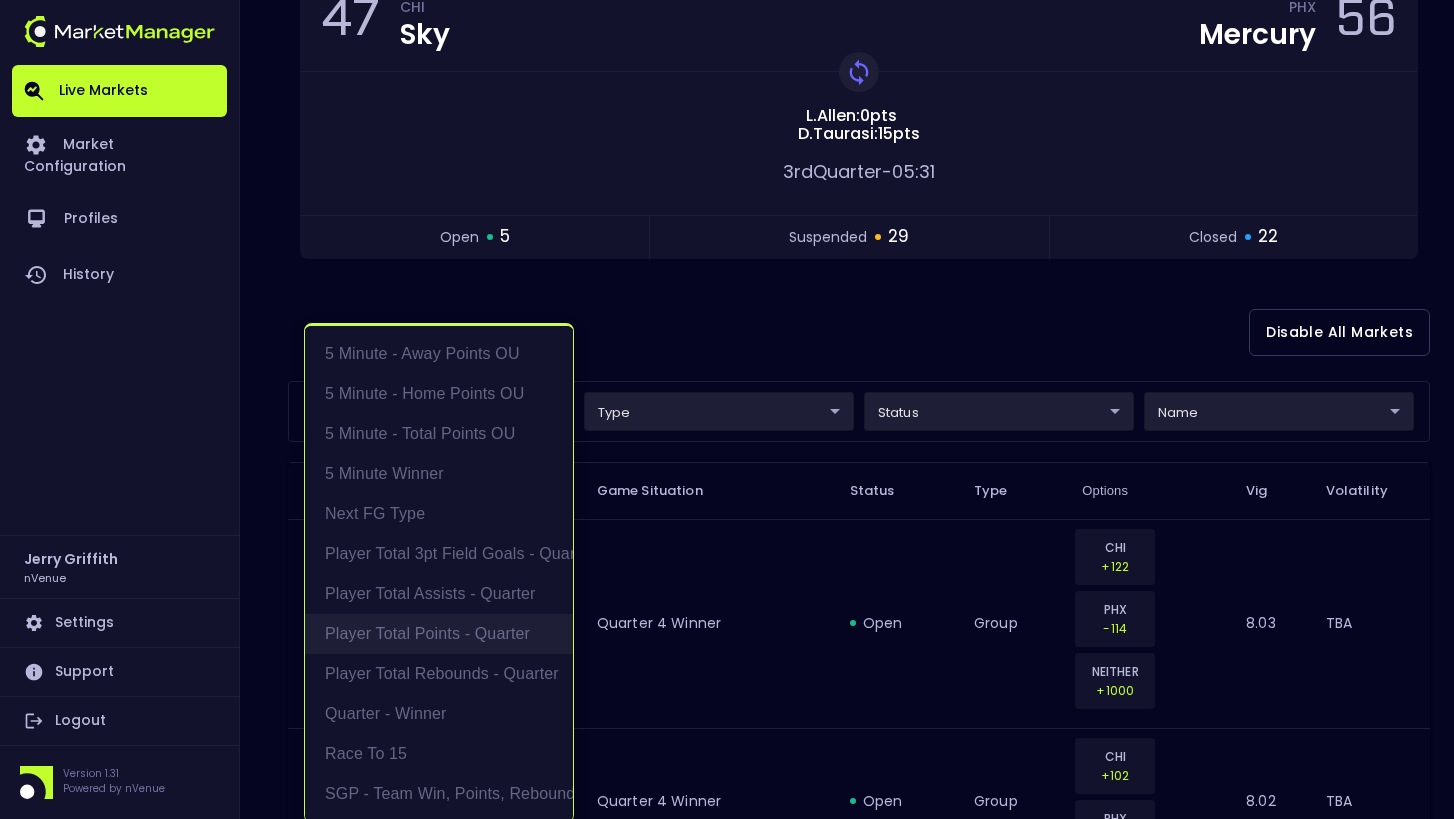 click on "Player Total Points - Quarter" at bounding box center [439, 634] 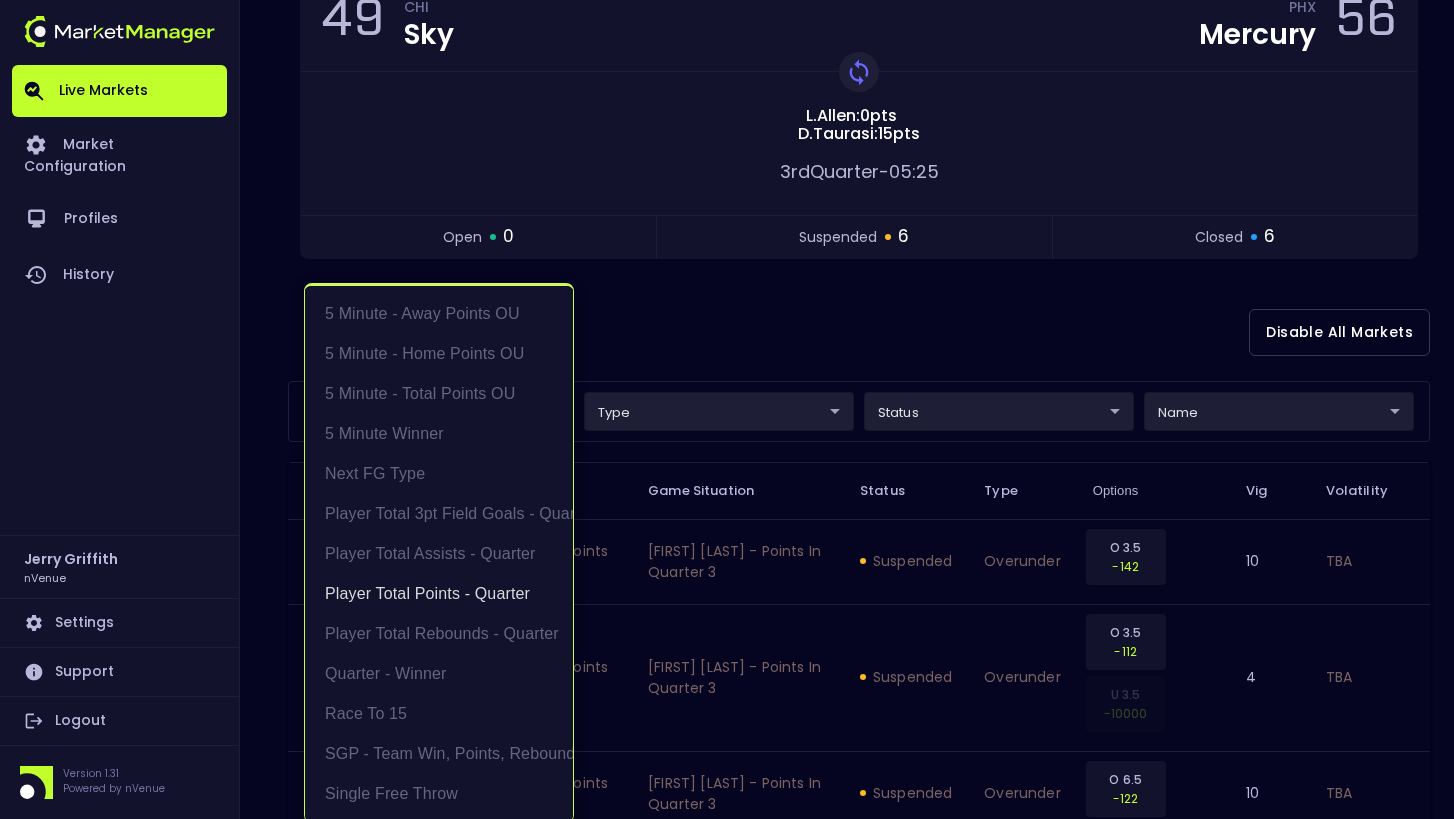 click at bounding box center (727, 409) 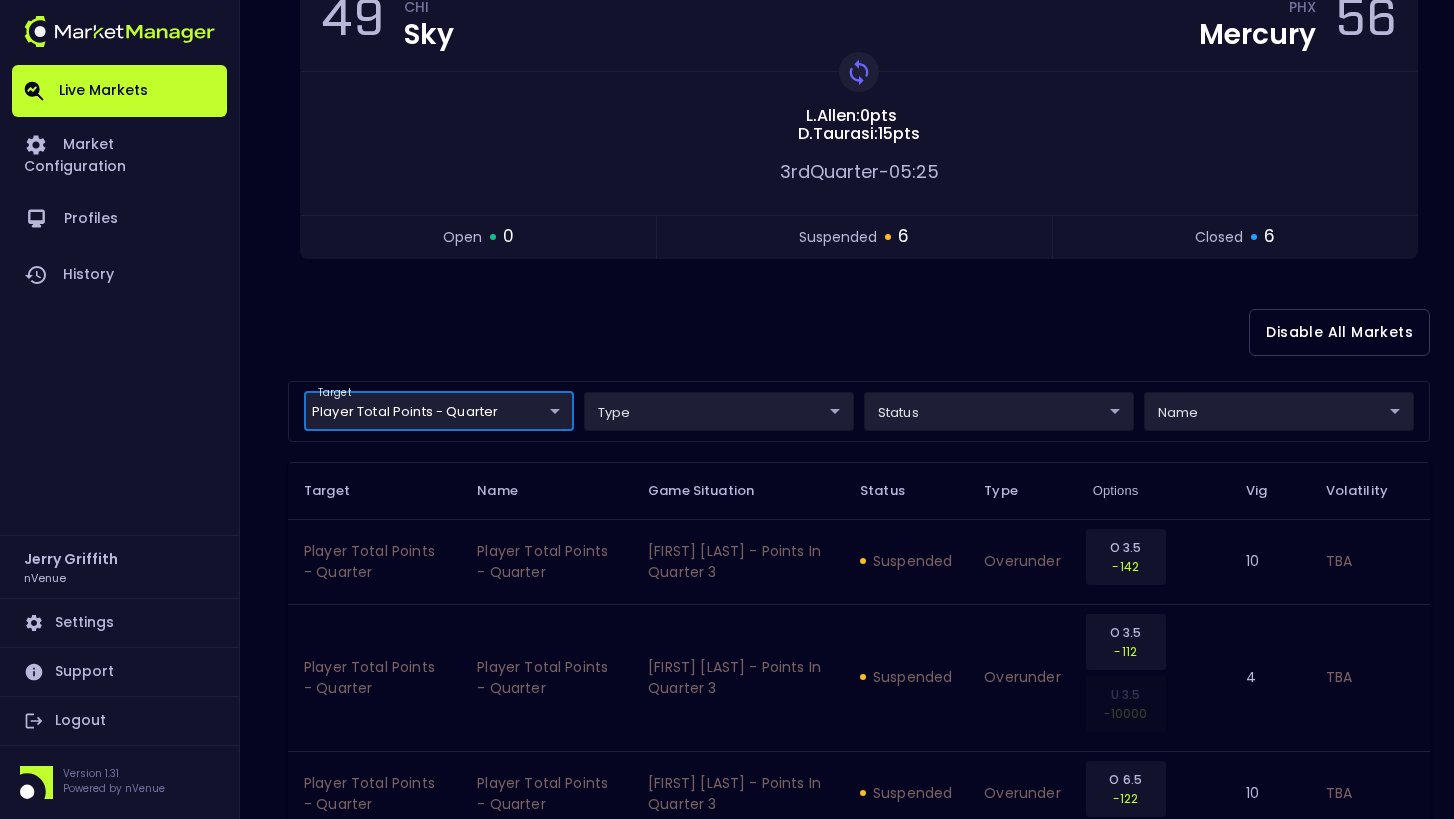 scroll, scrollTop: 0, scrollLeft: 0, axis: both 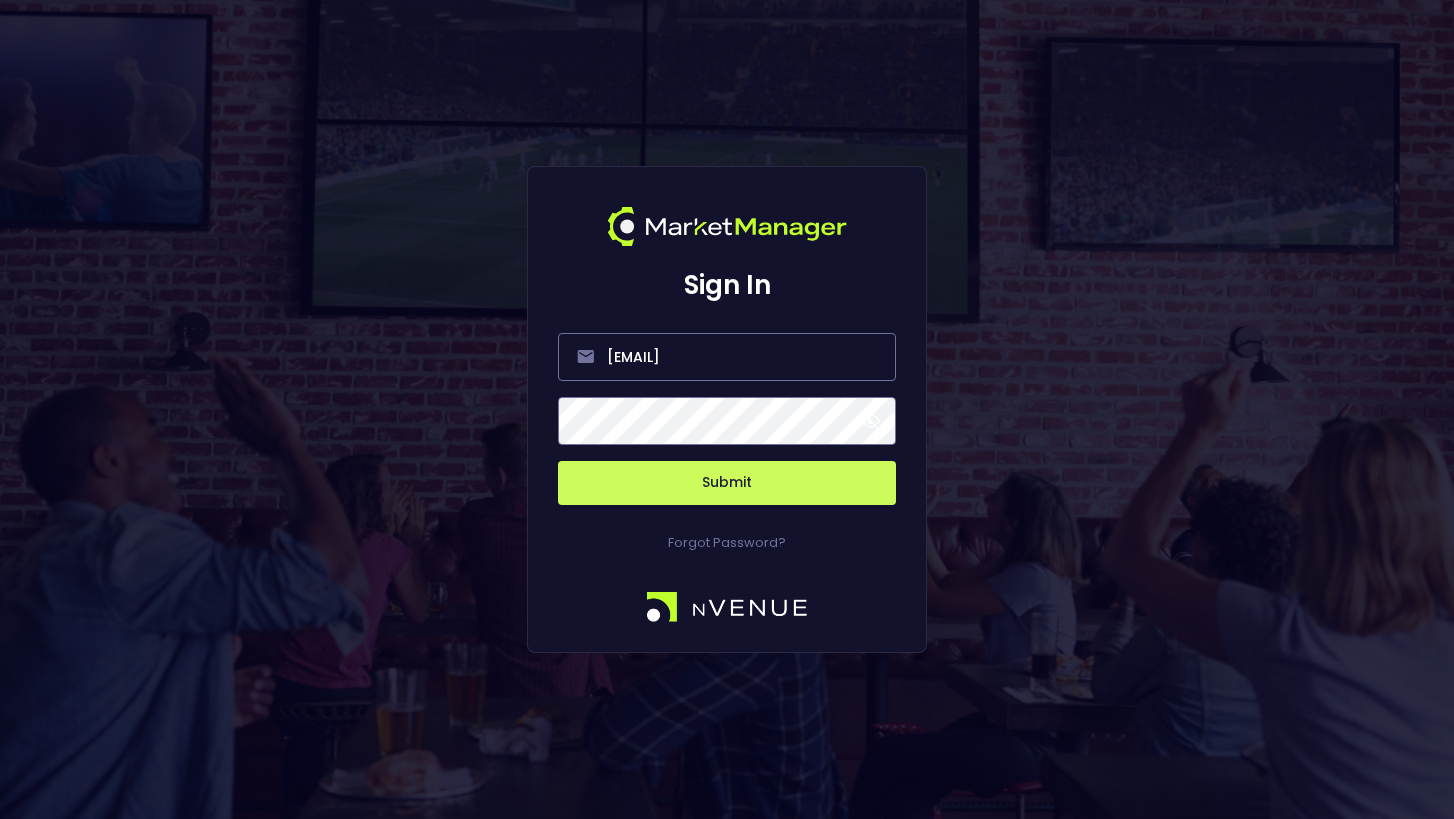 click on "Submit" at bounding box center (727, 483) 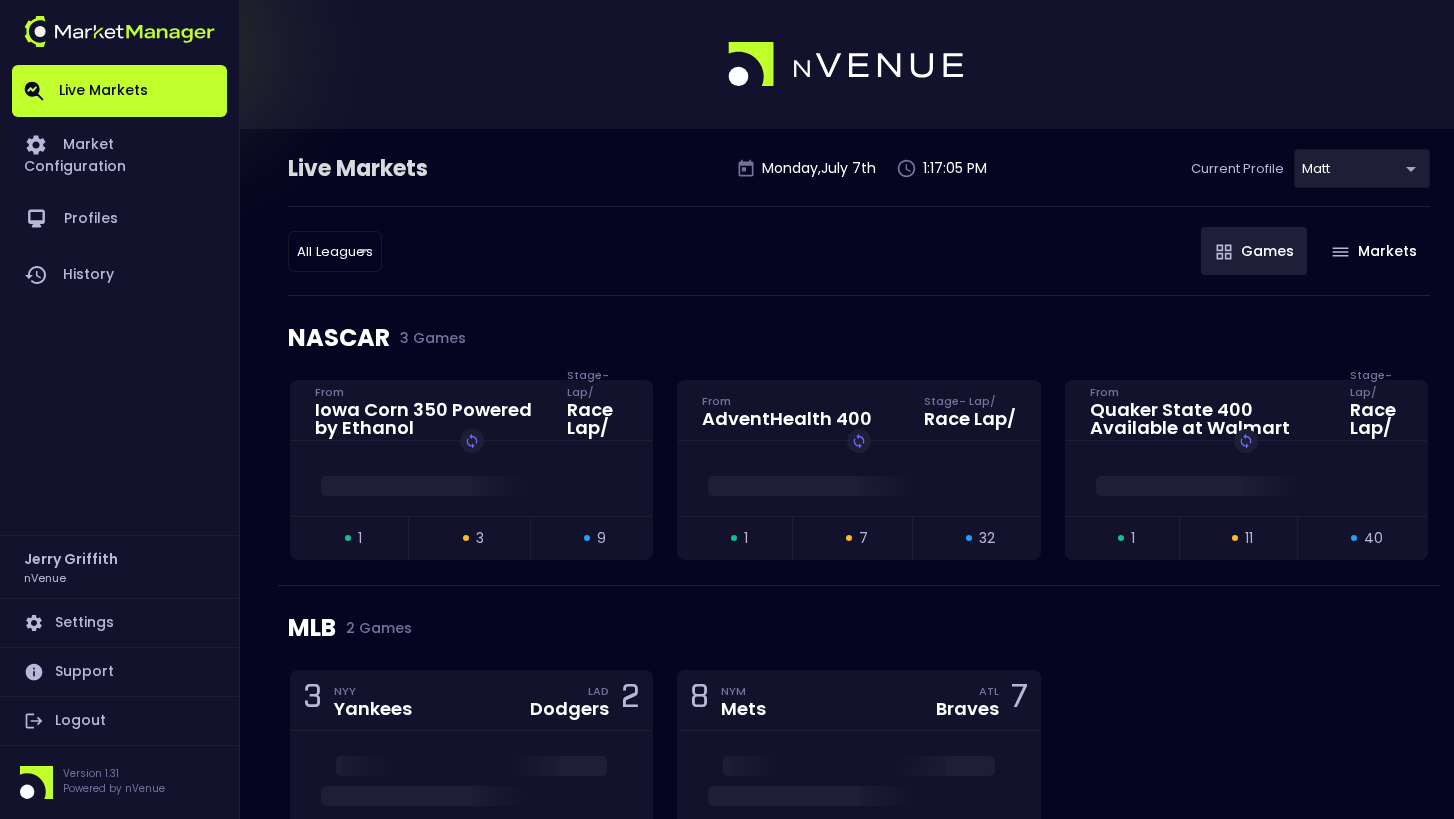 click on "Live Markets Market Configuration Profiles History [PERSON] [PERSON] nVenue Settings Support Logout Version 1.31 Powered by nVenue Live Markets Monday , July 7 th [TIME] PM Current Profile [PERSON] [UUID] Select All Leagues all leagues ​ Games Markets NASCAR 3 Games Iowa Corn 350 Powered by Ethanol From Stage - Lap / Race Lap / Replay Game open 1 suspended 3 closed 9 AdventHealth 400 From Stage - Lap / Race Lap / Replay Game open 1 suspended 7 closed 32 Quaker State 400 Available at Walmart From Stage - Lap / Race Lap / Replay Game open 1 suspended 11 closed 40 MLB 2 Games 3 NYY Yankees LAD Dodgers 2 open 22 suspended 23 closed 2634 8 NYM Mets ATL Braves 7 open 23 suspended 0 closed 2823 WNBA 5 Games 59 CHI Sky PHX Mercury 76 Replay Game L . [PERSON] : 0 pts D . [PERSON] : 20 pts 4th Quarter - 07:04 open 4 suspended 8 closed 178 66 MIN Lynx NYL Liberty 80 Replay Game Final Event Ended open 0 suspended 0 closed 106 80 LAS Sparks NYL Liberty 93" at bounding box center (727, 1088) 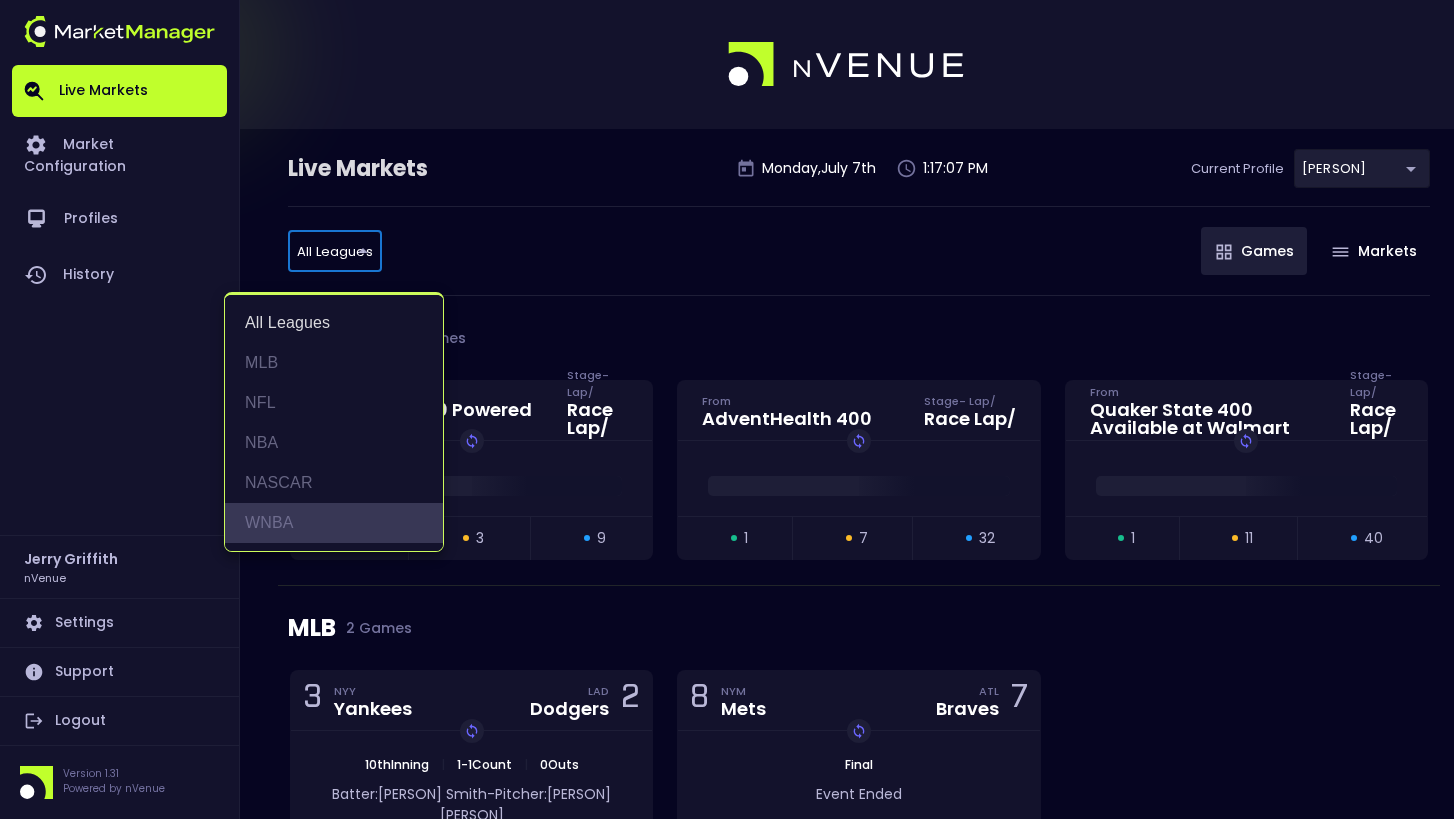 click on "WNBA" at bounding box center [334, 523] 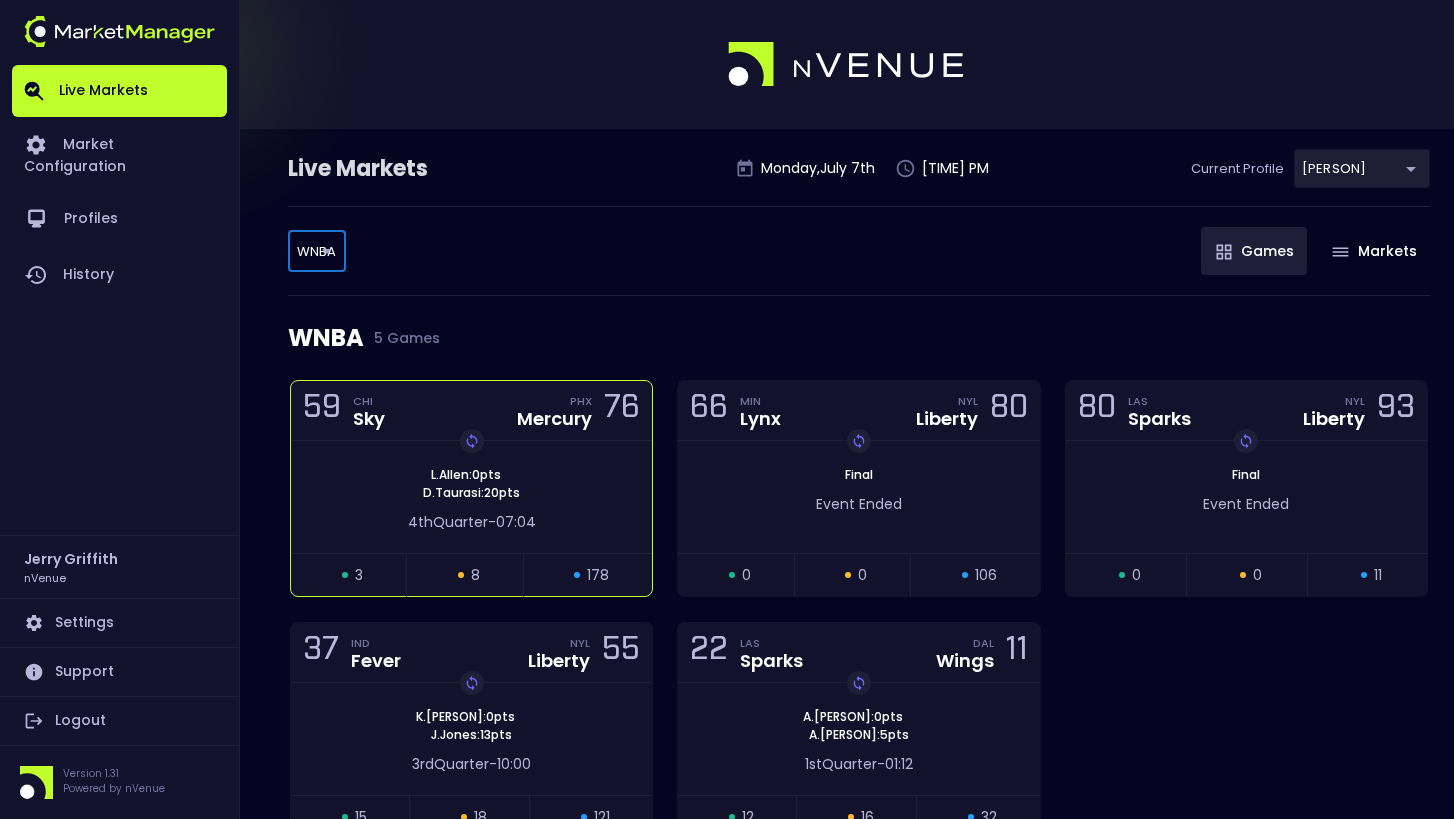 scroll, scrollTop: 121, scrollLeft: 0, axis: vertical 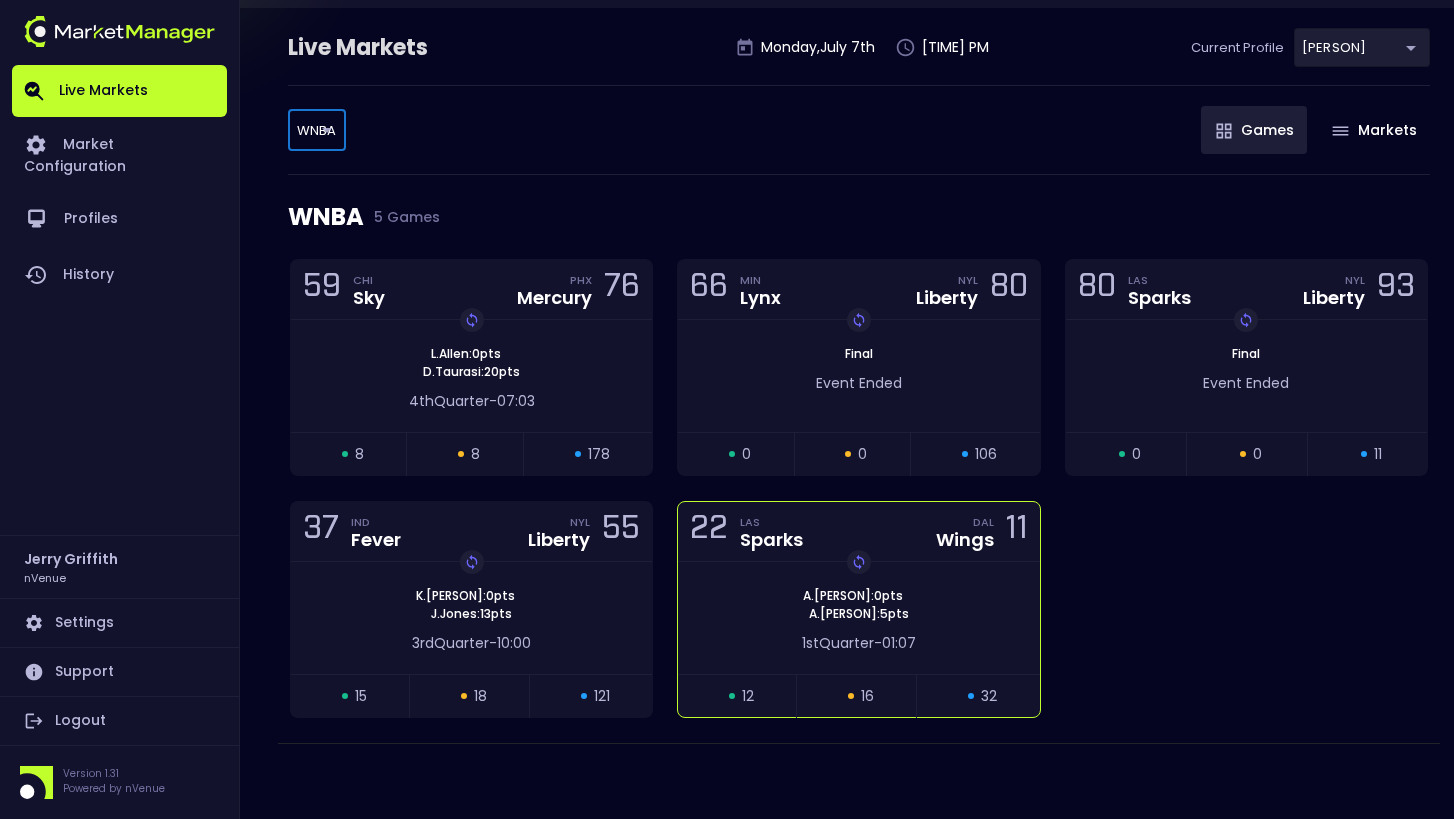 click on "1st  Quarter  -  01:07" at bounding box center [471, 396] 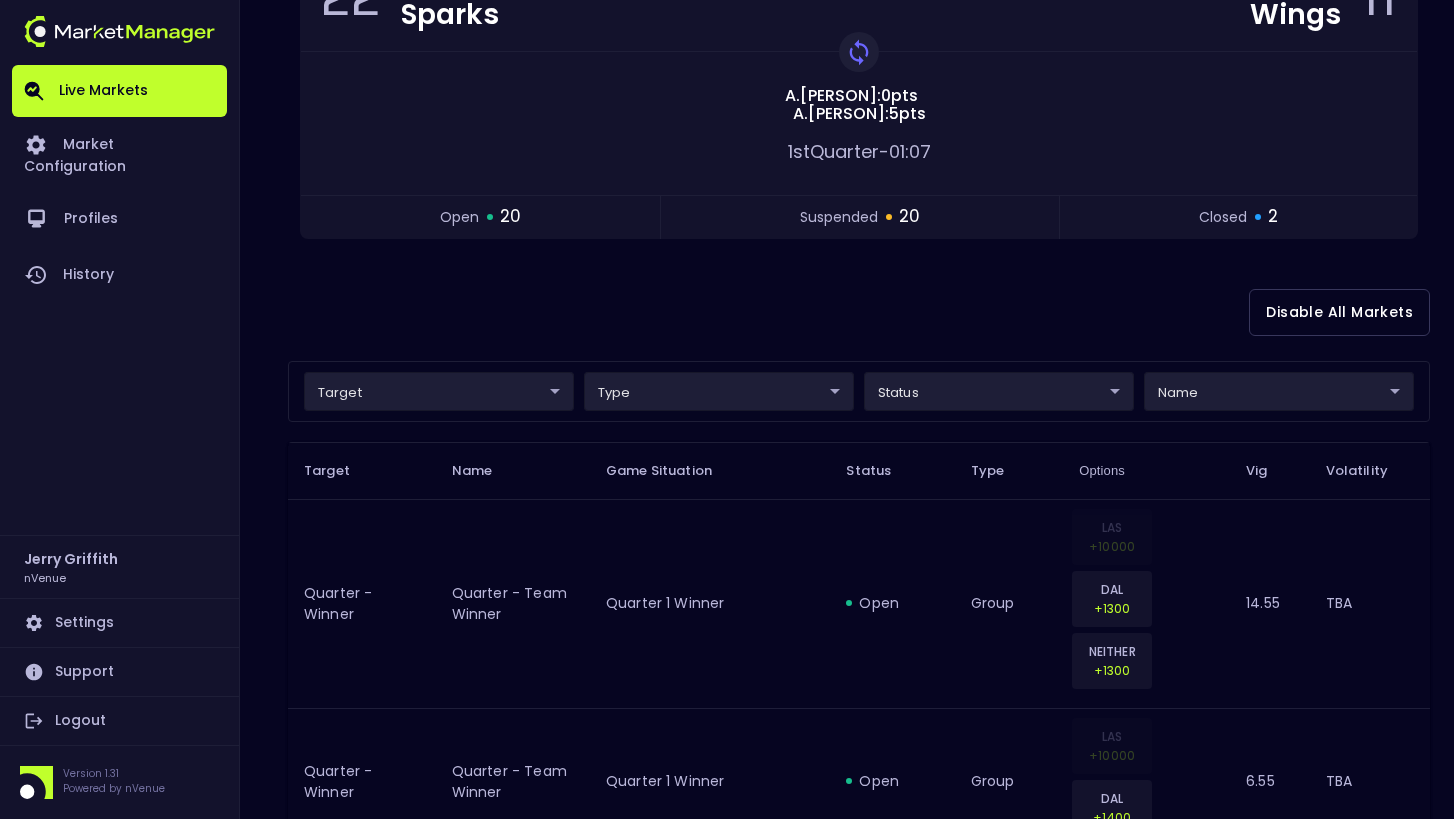 scroll, scrollTop: 305, scrollLeft: 0, axis: vertical 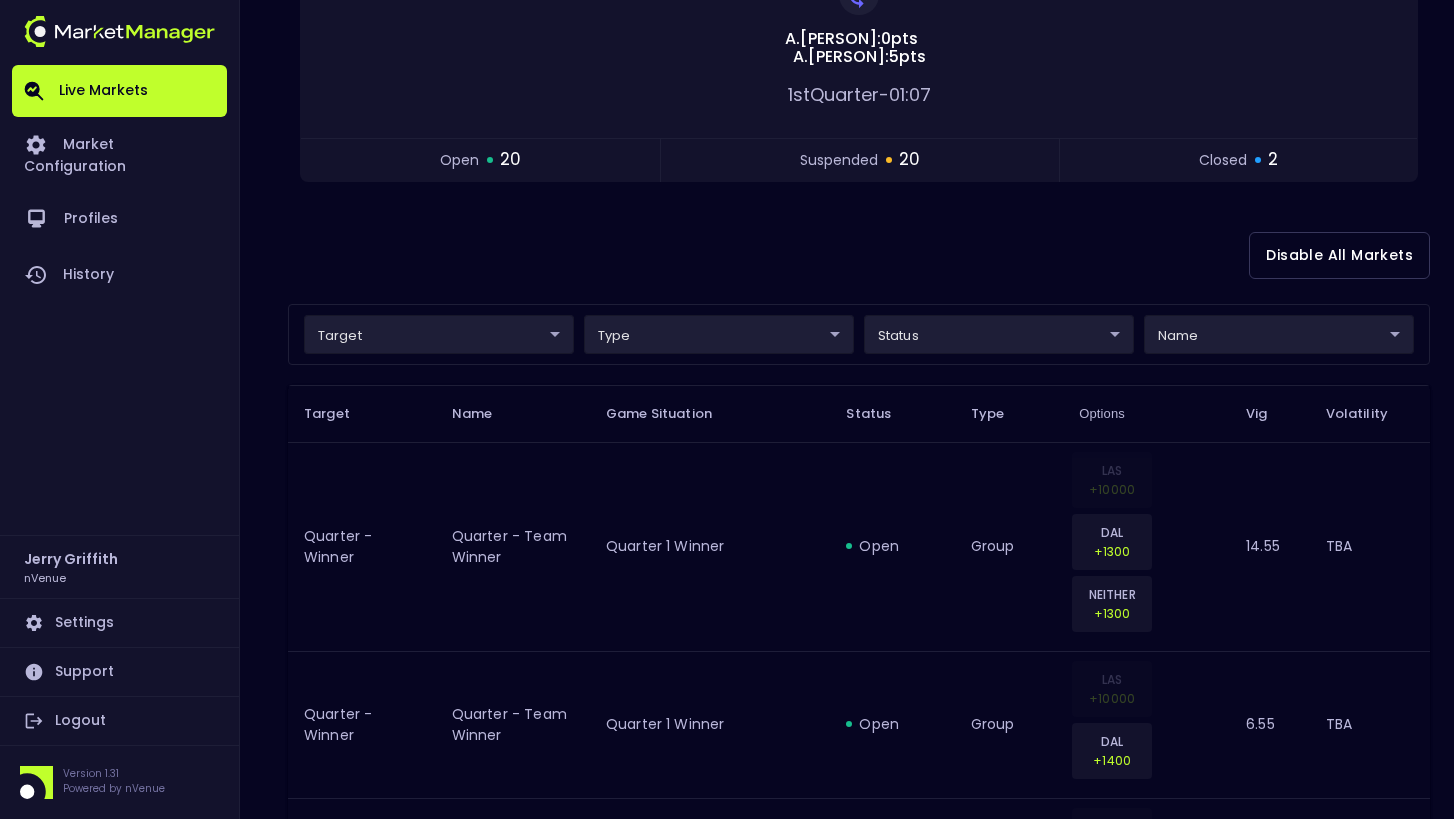 click on "Live Markets Market Configuration Profiles History [PERSON] [PERSON] nVenue Settings Support Logout Version 1.31 Powered by nVenue < All Games Monday , July 7 th [TIME] PM Current Profile [PERSON] [UUID] Select Target Market Status Type Vig Volatility Options Close 22 LAS Sparks DAL Wings 11 Replay Game A . [PERSON] : 0 pts A . [PERSON] : 5 pts 1st Quarter - 01:07 open 20 suspended 20 closed 2 Disable All Markets target ​ ​ type ​ ​ status ​ ​ name ​ ​ Target Name Game Situation Status Type Options Vig Volatility Quarter - Winner Quarter - Team Winner Quarter 1 Winner open group LAS +10000 DAL +1300 NEITHER +1300 14.55 TBA Quarter - Winner Quarter - Team Winner Quarter 1 Winner open group LAS +10000 DAL +1400 6.55 TBA Quarter - Winner Quarter - Team Winner Quarter 1 Winner suspended group LAS +10000 DAL +1300 NEITHER +1300 14.34 TBA Quarter - Winner Quarter - Team Winner Quarter 1 Winner suspended group LAS +10000 DAL +1500 6.34 TBA open overunder" at bounding box center [727, 2054] 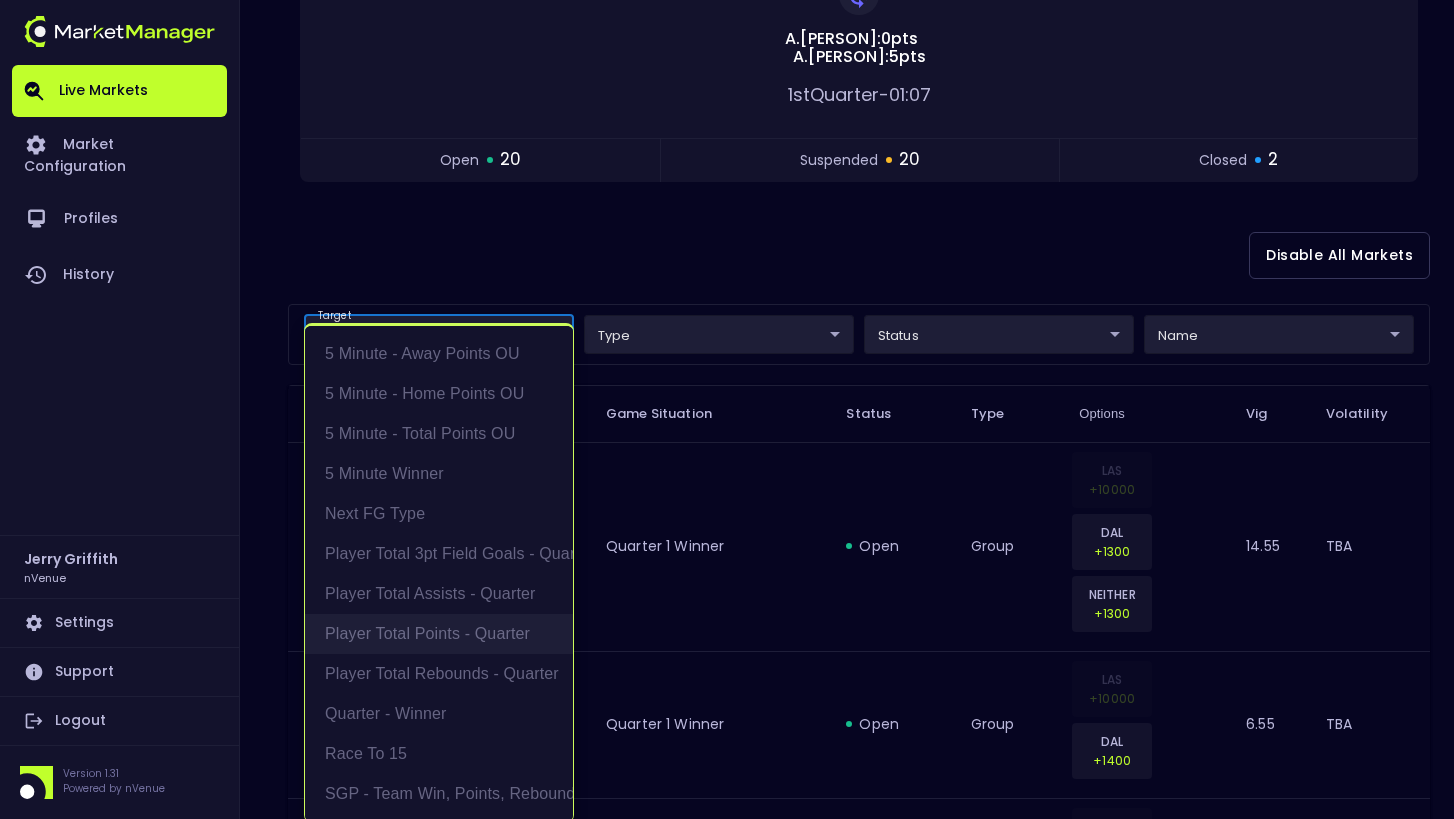 click on "Player Total Points - Quarter" at bounding box center [439, 634] 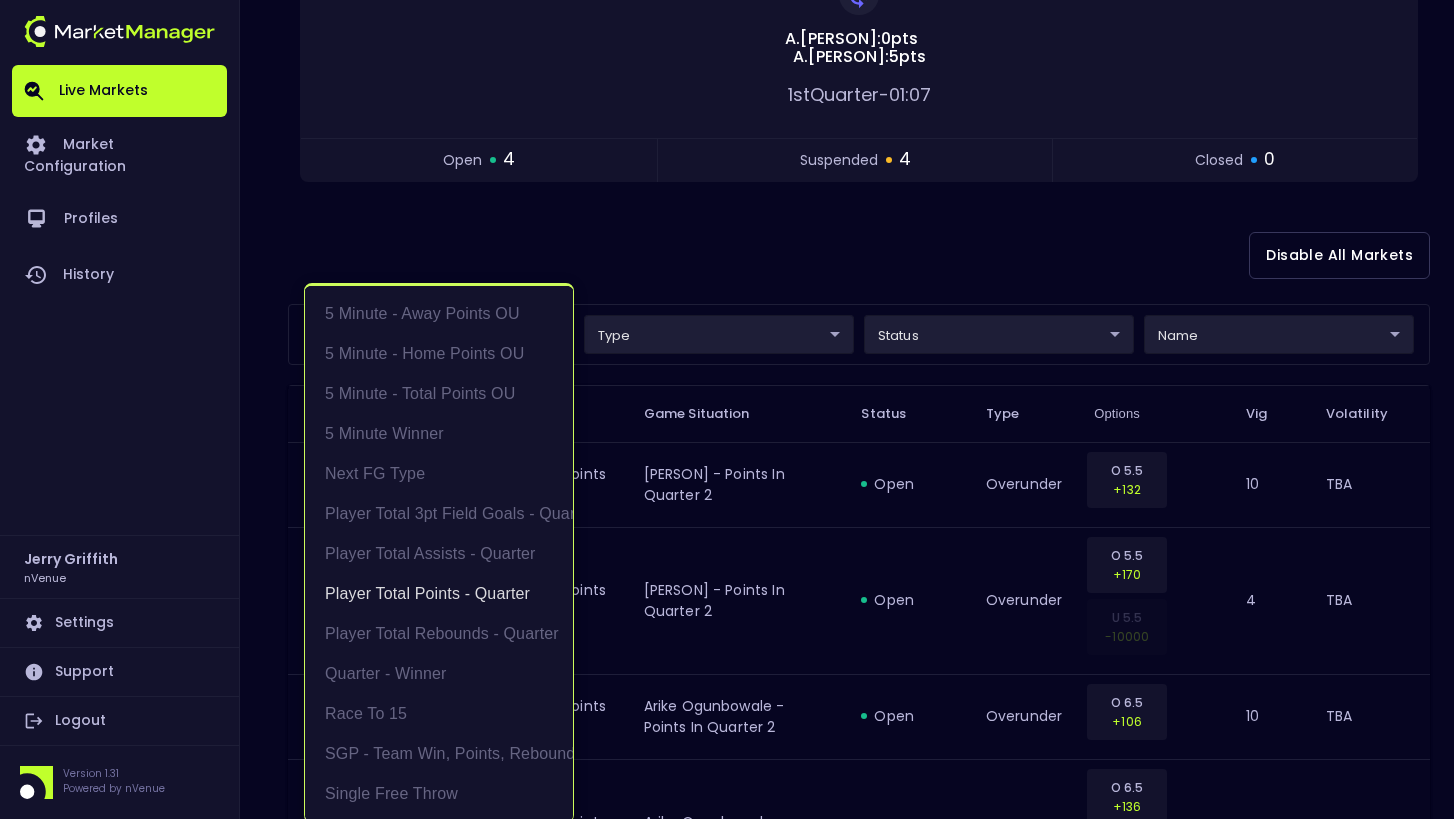 click at bounding box center [727, 409] 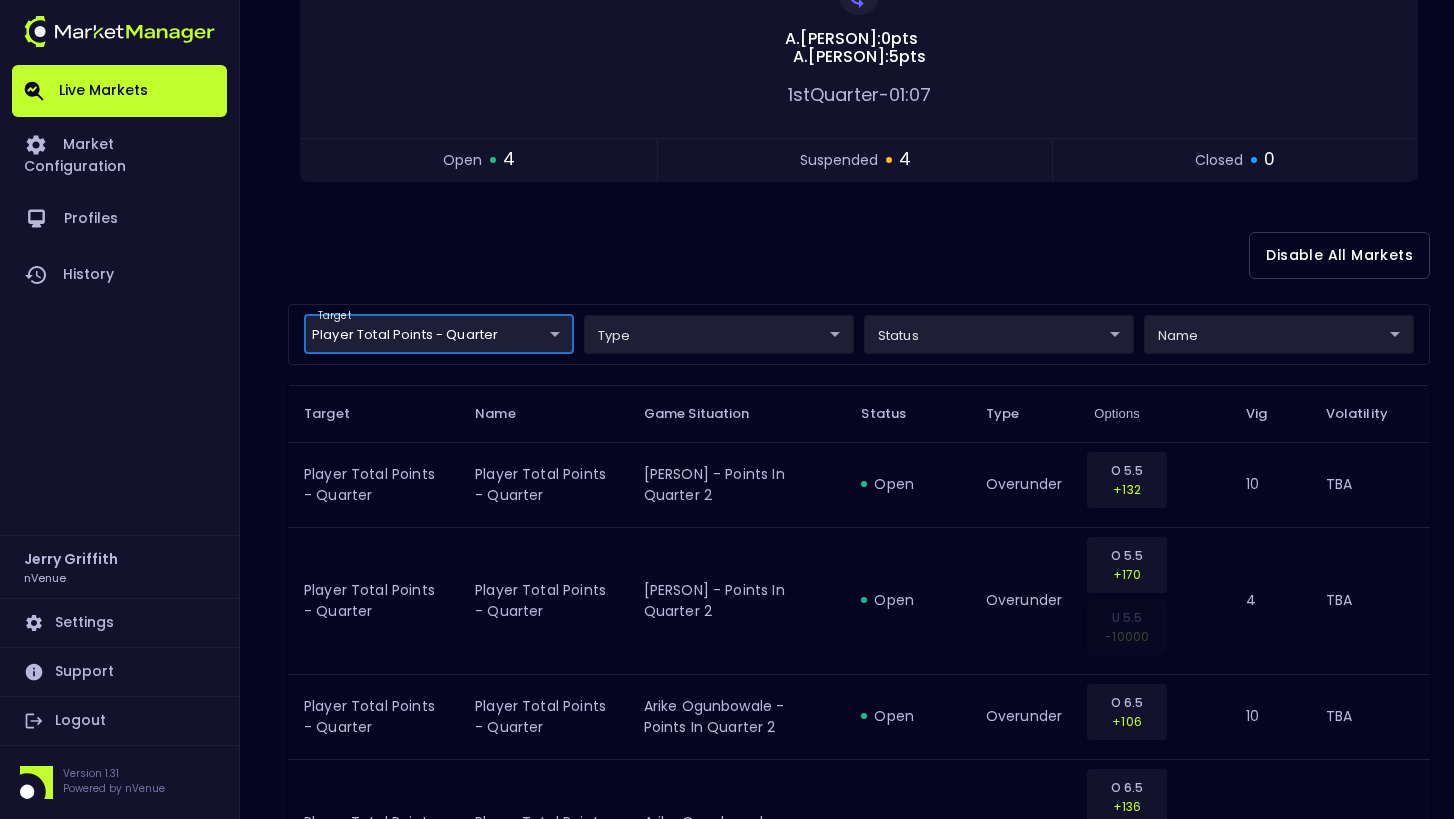 scroll, scrollTop: 0, scrollLeft: 0, axis: both 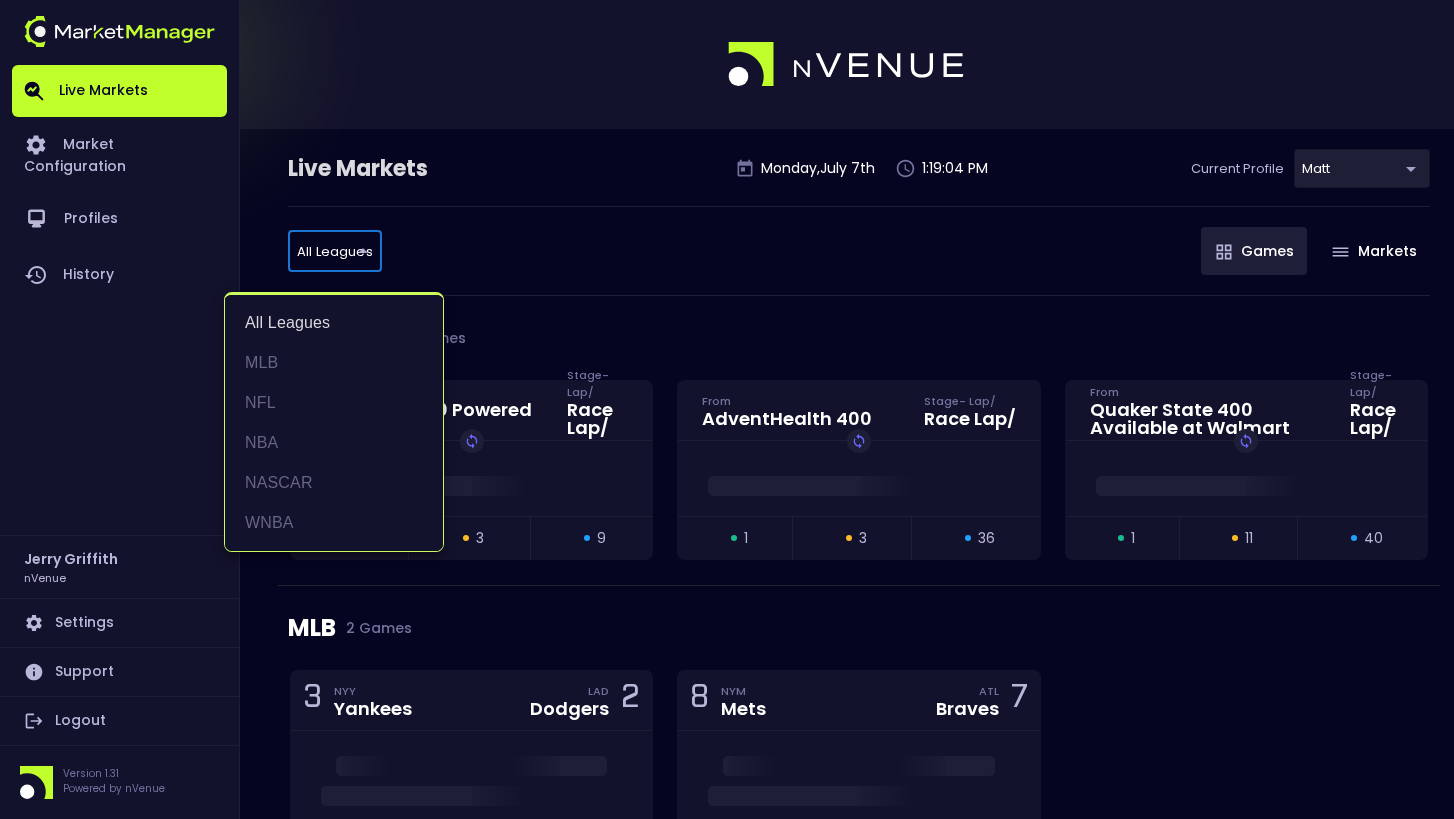 click on "Live Markets Market Configuration Profiles History Jerry   Griffith nVenue Settings Support Logout   Version 1.31  Powered by nVenue Live Markets Monday ,  July   7 th 1:19:04 PM Current Profile Matt 0a763355-b225-40e6-8c79-2dda4ec7b2cf Select All Leagues all leagues ​  Games  Markets NASCAR   3   Games Iowa Corn 350 Powered by Ethanol From  Stage   - Lap  / Race Lap  / Replay Game open 1 suspended 3 closed 9 AdventHealth 400 From  Stage   - Lap  / Race Lap  / Replay Game open 1 suspended 3 closed 36 Quaker State 400 Available at Walmart From  Stage   - Lap  / Race Lap  / Replay Game open 1 suspended 11 closed 40 MLB   2   Games 3 NYY Yankees LAD Dodgers 2 open 0 suspended 31 closed 2717 8 NYM Mets ATL Braves 7 open 23 suspended 0 closed 2823 WNBA   5   Games 61 CHI Sky PHX Mercury 76 Replay Game open 4 suspended 8 closed 184 66 MIN Lynx NYL Liberty 77 Replay Game open 0 suspended 0 closed 106 77 LAS Sparks NYL Liberty 88 Replay Game open 0 suspended 0 closed 11 37 IND Fever NYL Liberty 55 Replay Game open" at bounding box center [727, 1051] 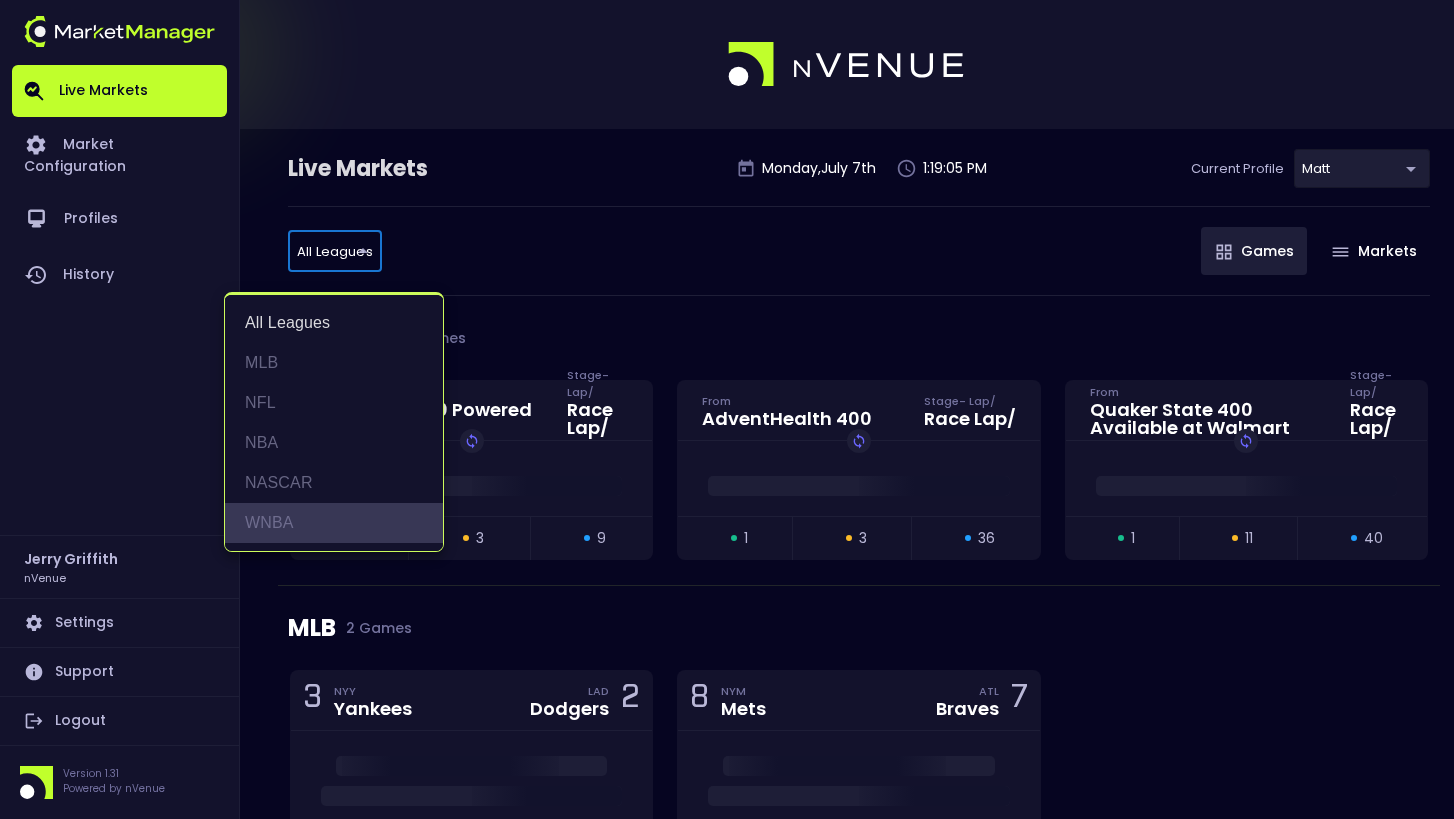 click on "WNBA" at bounding box center [334, 523] 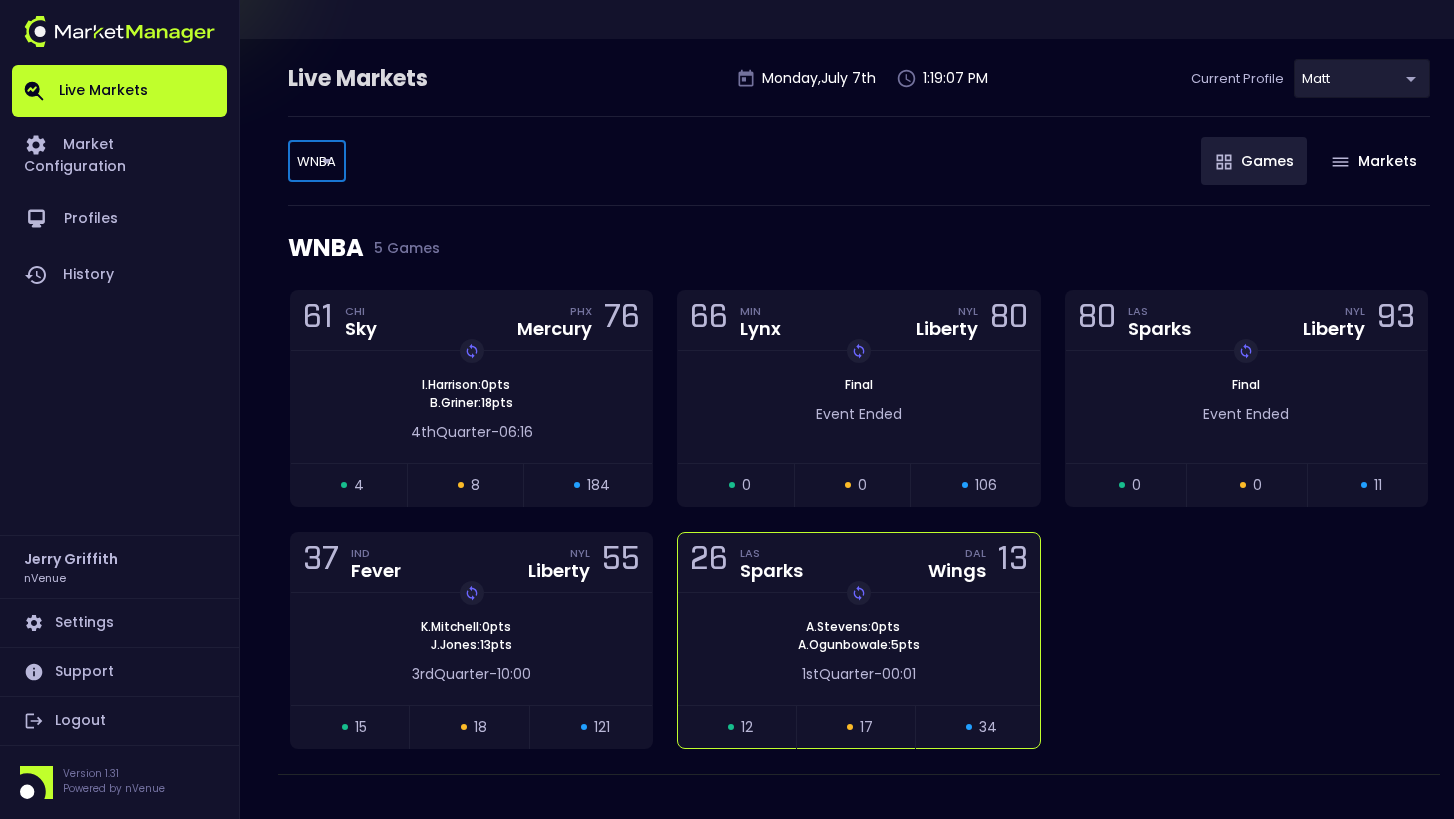 scroll, scrollTop: 92, scrollLeft: 0, axis: vertical 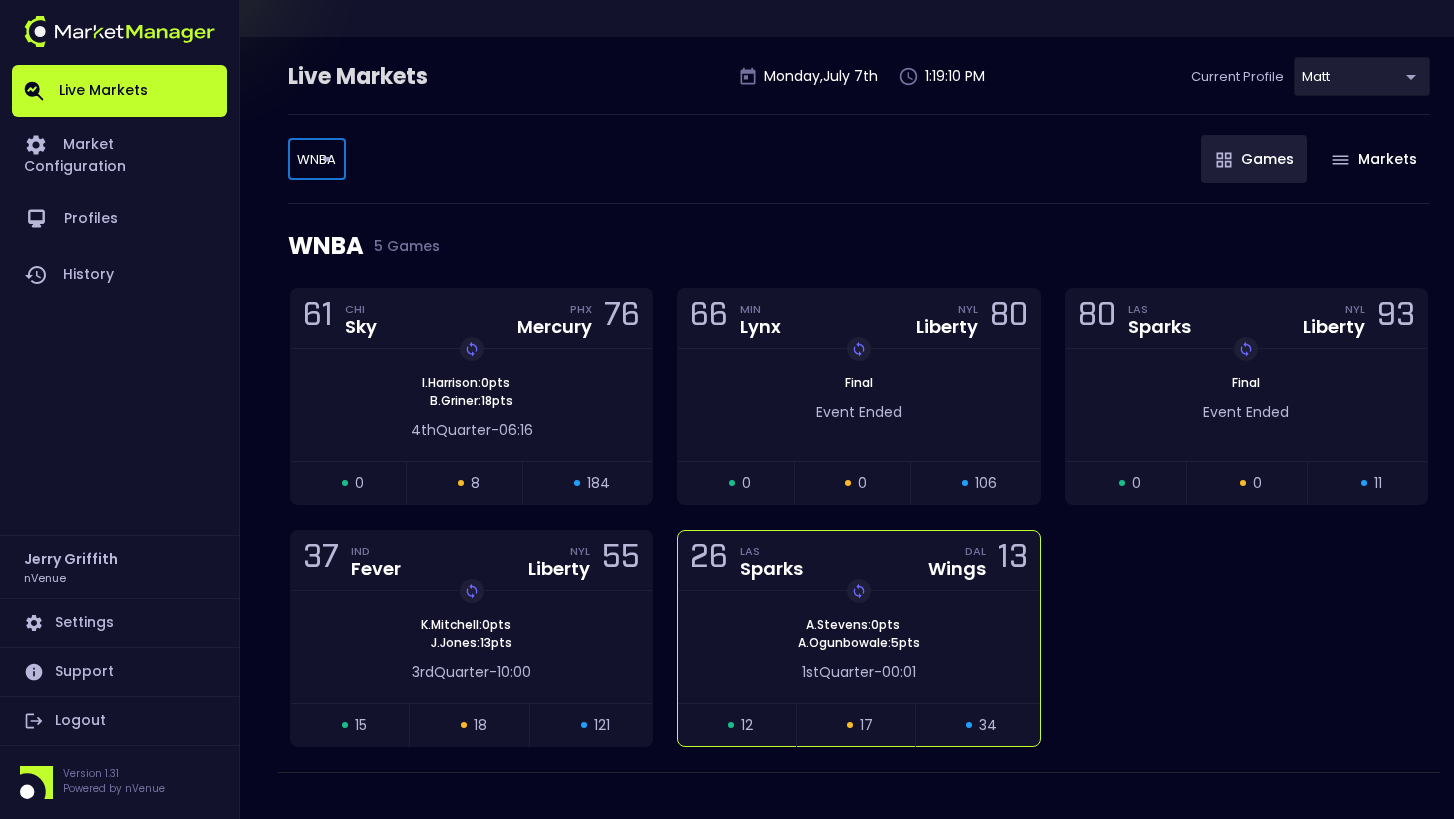 click on "Replay Game A .  Stevens :  0  pts A .  Ogunbowale :  5  pts" at bounding box center [471, 392] 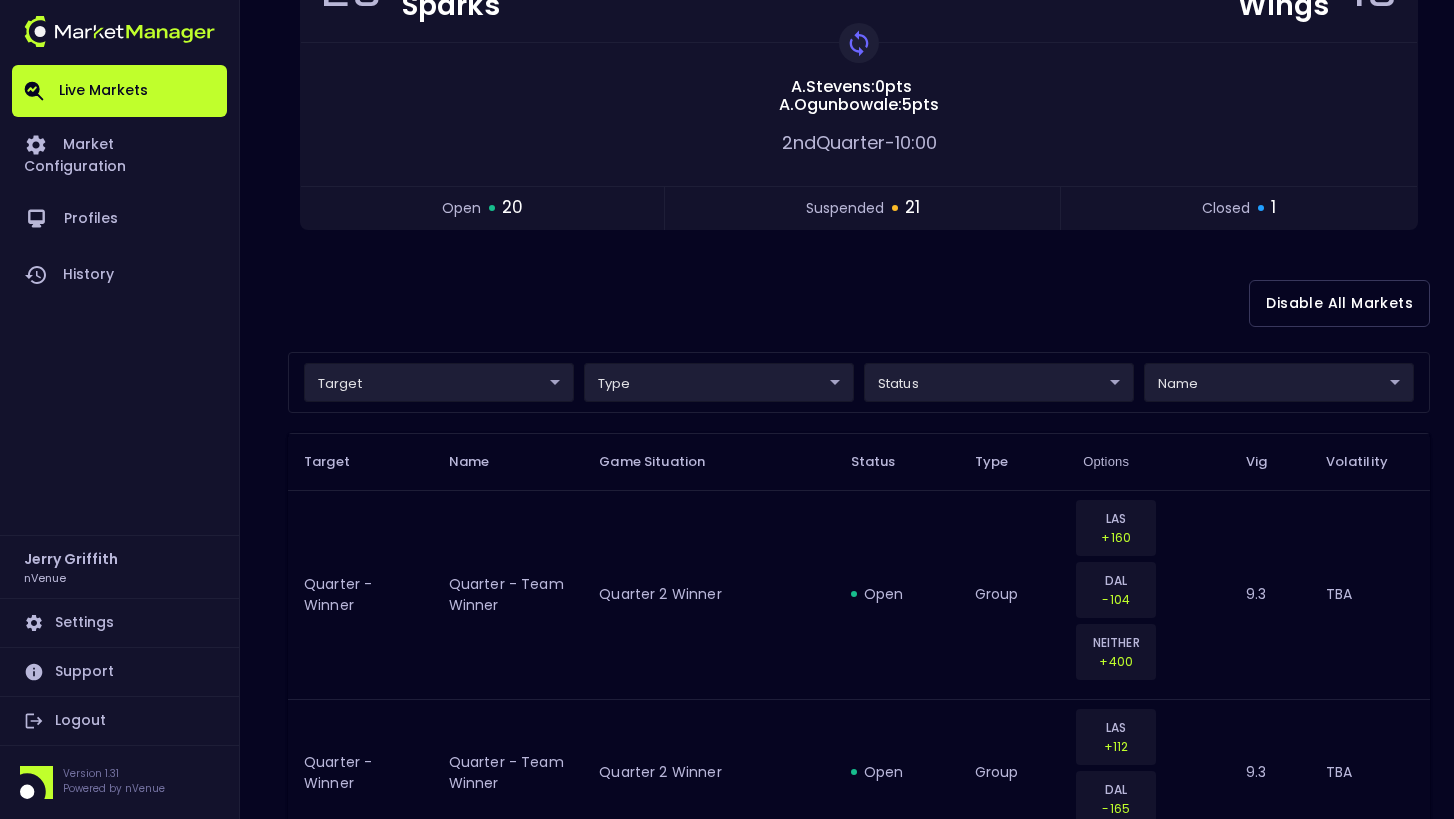 scroll, scrollTop: 0, scrollLeft: 0, axis: both 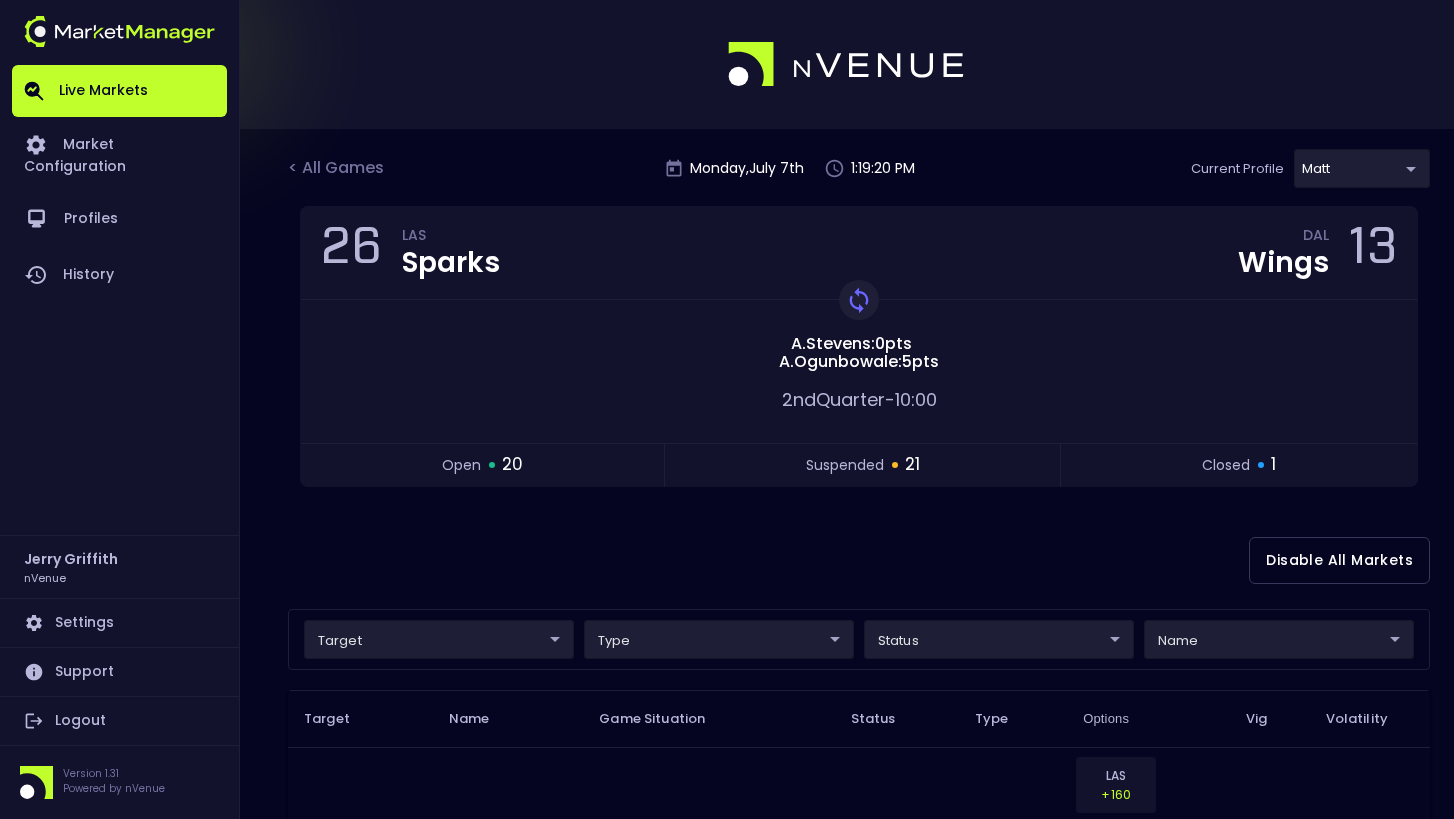click on "Live Markets Market Configuration Profiles History Jerry   Griffith nVenue Settings Support Logout   Version 1.31  Powered by nVenue < All Games Monday ,  July   7 th 1:19:20 PM Current Profile Matt 0a763355-b225-40e6-8c79-2dda4ec7b2cf Select Target Market Status Type Vig Volatility Options Close 26 LAS Sparks DAL Wings 13 Replay Game A .  Stevens :  0  pts A .  Ogunbowale :  5  pts 2nd  Quarter  -  10:00 open 20 suspended 21 closed 1 Disable All Markets target ​ ​ type ​ ​ status ​ ​ name ​ ​ Target Name Game Situation Status Type Options Vig Volatility Quarter - Winner Quarter - Team Winner Quarter 2 Winner  open group LAS +160 DAL -104 NEITHER +400 9.3 TBA Quarter - Winner Quarter - Team Winner Quarter 2 Winner  open group LAS +112 DAL -165 9.3 TBA Quarter - Winner Quarter - Team Winner Quarter 2 Winner  suspended group LAS +210 DAL -128 NEITHER +365 10 TBA Quarter - Winner Quarter - Team Winner Quarter 2 Winner  suspended group LAS +144 DAL -220 10 TBA 5 Minute - Home Points OU open O 11.5" at bounding box center [727, 2367] 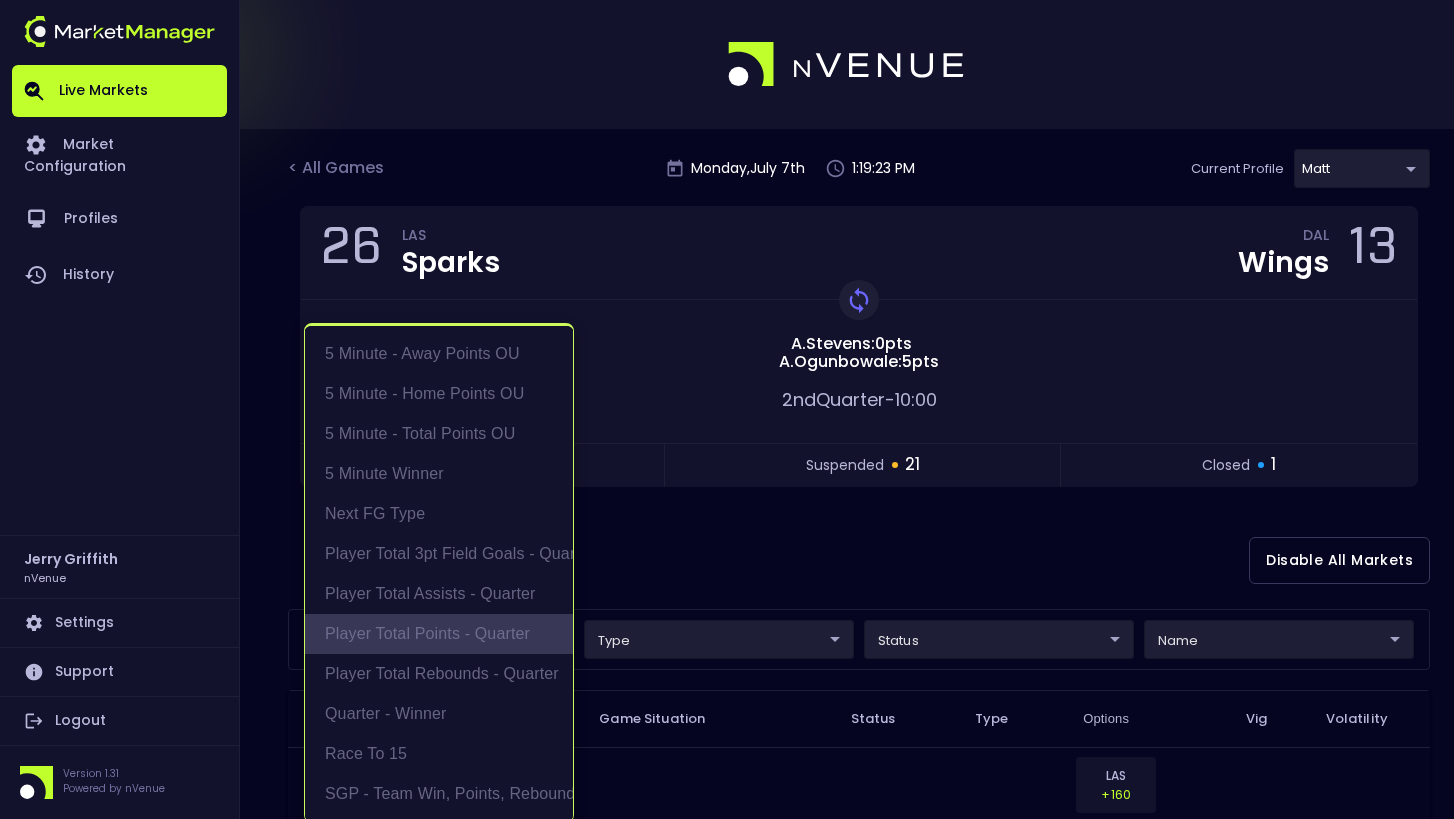 click on "Player Total Points - Quarter" at bounding box center [439, 634] 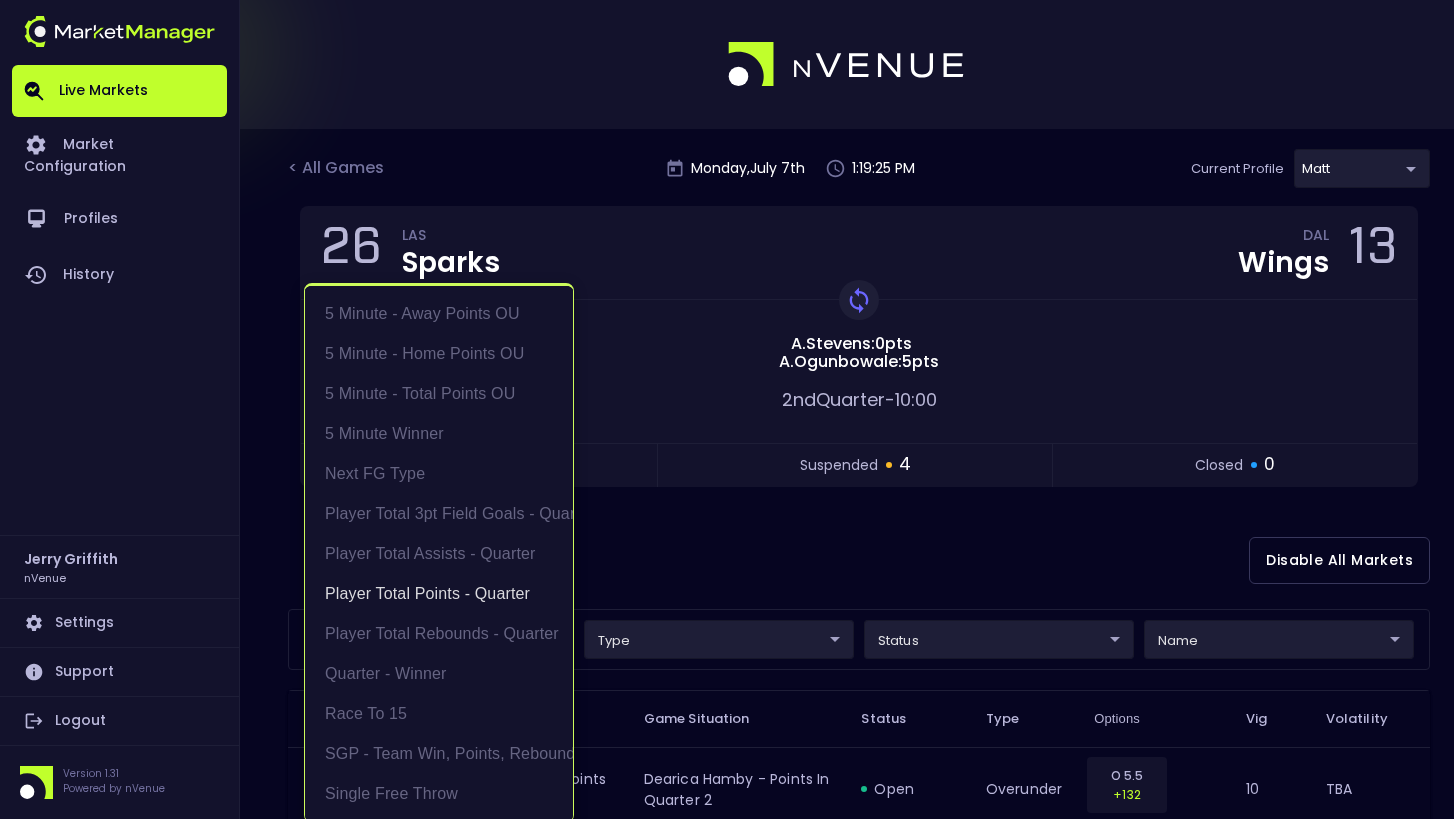 click at bounding box center [727, 409] 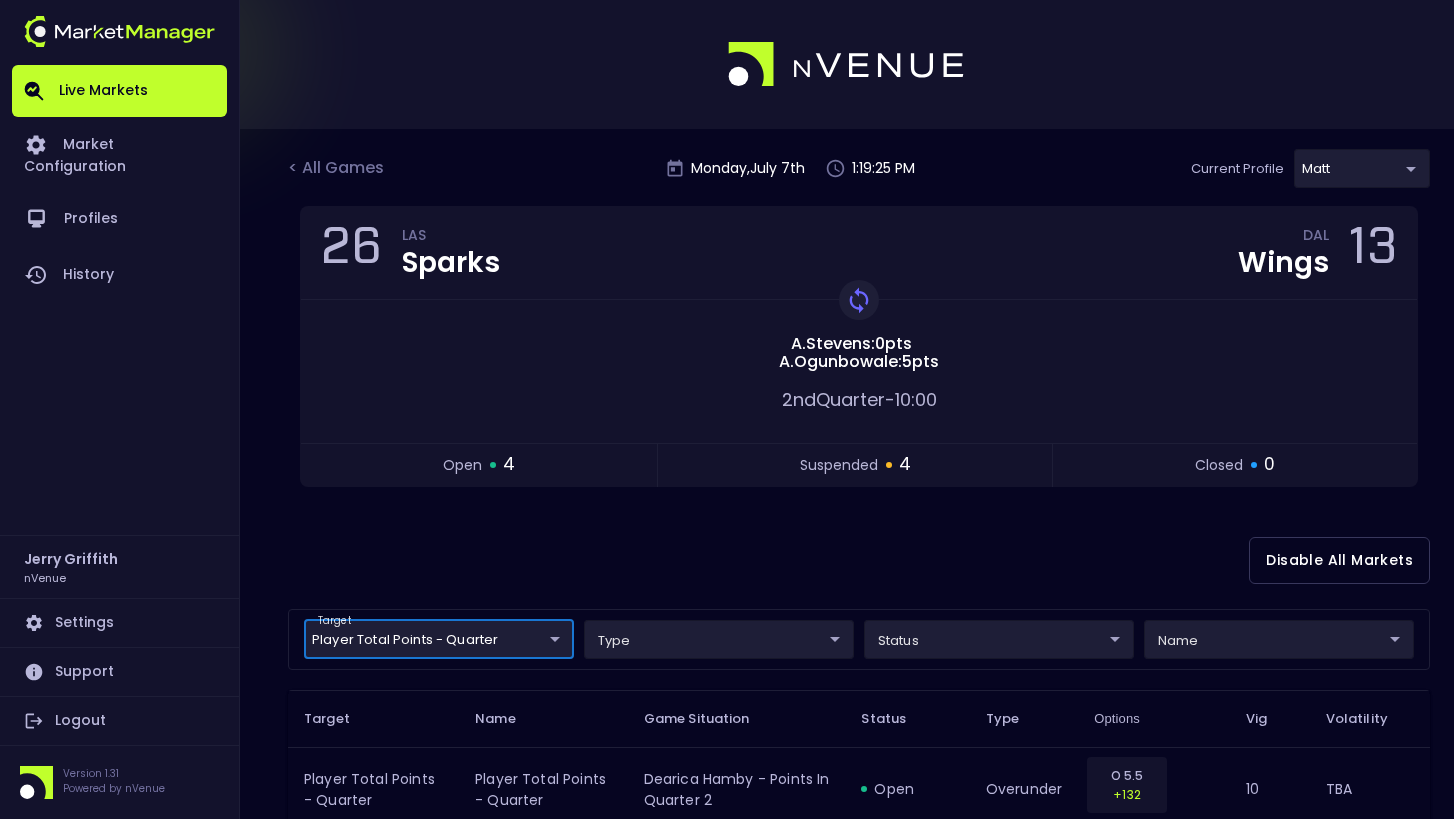 scroll, scrollTop: 0, scrollLeft: 0, axis: both 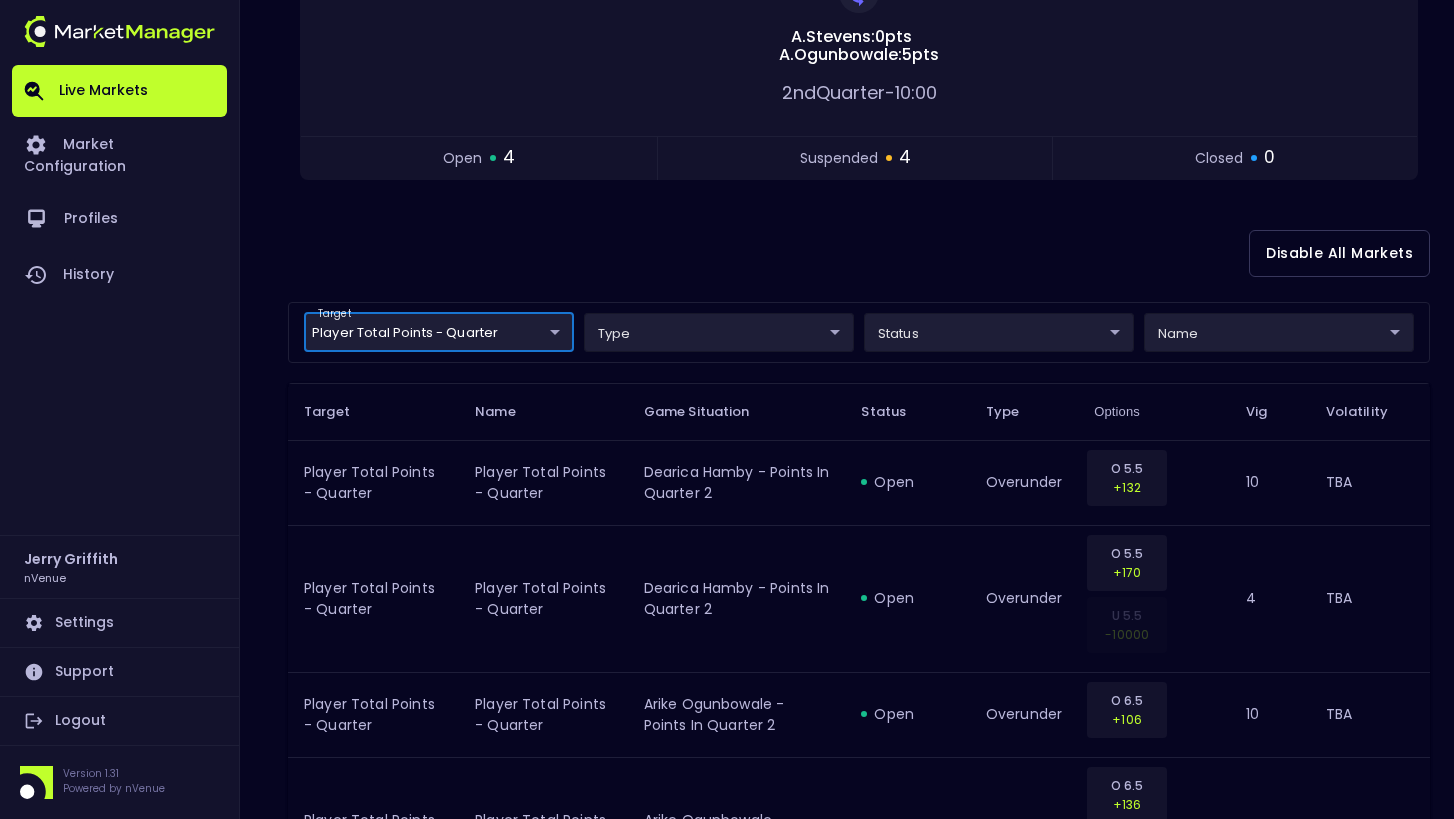 click on "Live Markets Market Configuration Profiles History Jerry   Griffith nVenue Settings Support Logout   Version 1.31  Powered by nVenue < All Games Monday ,  July   7 th 1:19:27 PM Current Profile Matt 0a763355-b225-40e6-8c79-2dda4ec7b2cf Select Target Market Status Type Vig Volatility Options Close 26 LAS Sparks DAL Wings 13 Replay Game A .  Stevens :  0  pts A .  Ogunbowale :  5  pts 2nd  Quarter  -  10:00 open 4 suspended 4 closed 0 Disable All Markets target Player Total Points - Quarter Player Total Points - Quarter ​ type ​ ​ status ​ ​ name ​ ​ Target Name Game Situation Status Type Options Vig Volatility Player Total Points - Quarter Player Total Points - Quarter Dearica Hamby - Points in Quarter 2  open overunder O 5.5 +132 10 TBA Player Total Points - Quarter Player Total Points - Quarter Dearica Hamby - Points in Quarter 2  open overunder O 5.5 +170 U 5.5 -10000 4 TBA Player Total Points - Quarter Player Total Points - Quarter Arike Ogunbowale - Points in Quarter 2  open overunder O 6.5" at bounding box center [727, 581] 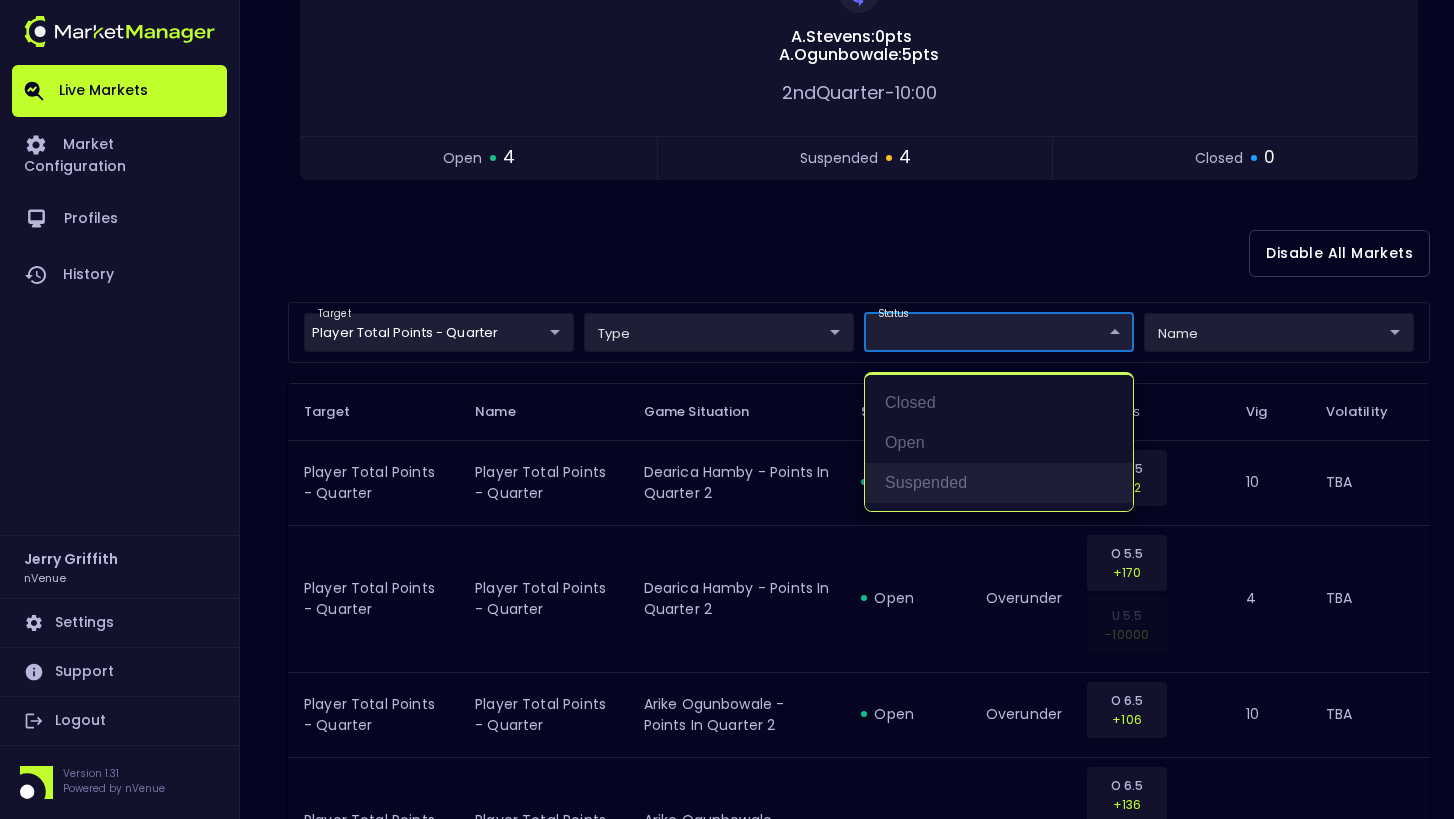 click on "suspended" at bounding box center [999, 483] 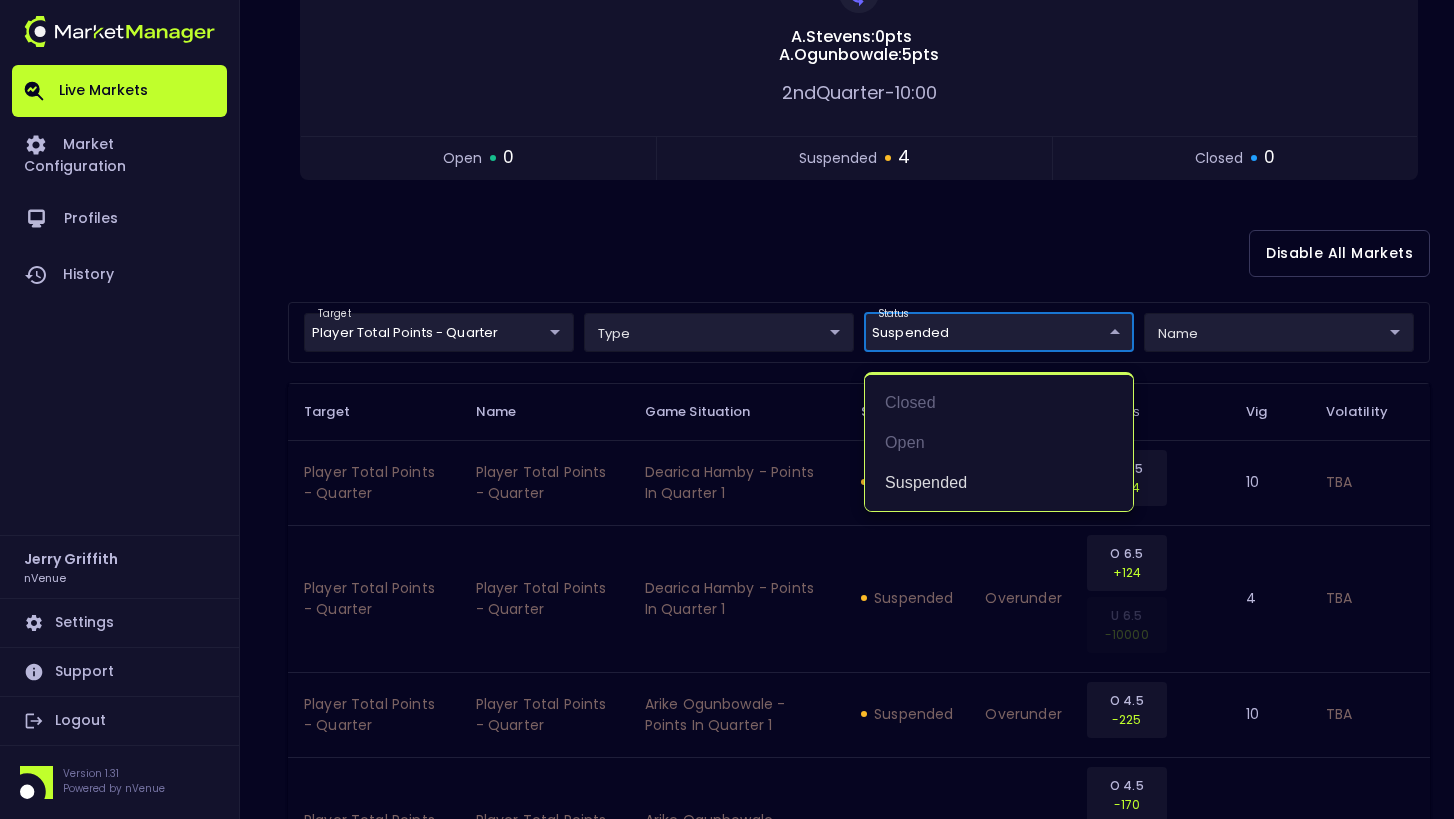 click at bounding box center (727, 409) 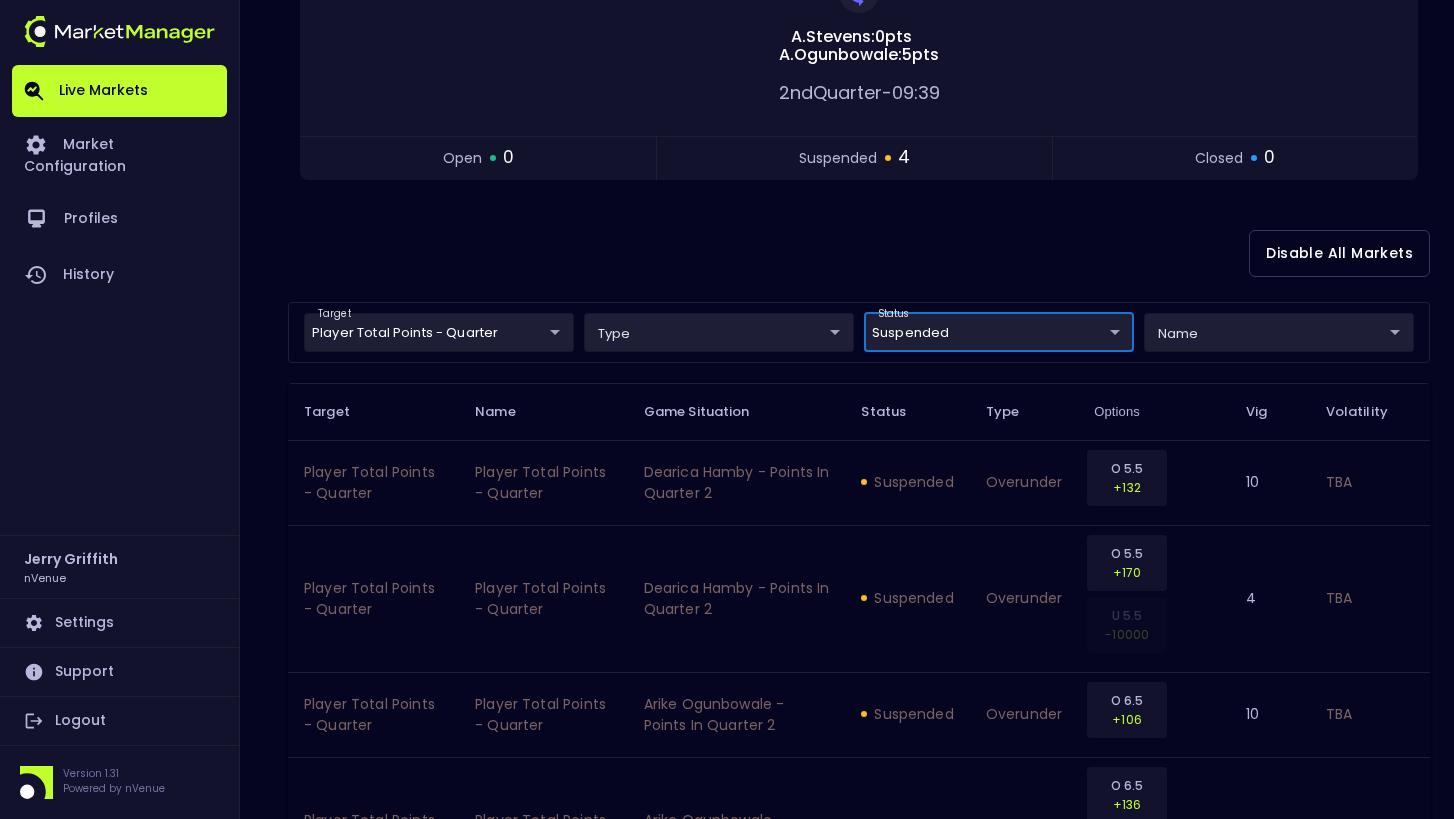 click on "Live Markets Market Configuration Profiles History Jerry   Griffith nVenue Settings Support Logout   Version 1.31  Powered by nVenue < All Games Monday ,  July   7 th 1:22:41 PM Current Profile Matt 0a763355-b225-40e6-8c79-2dda4ec7b2cf Select Target Market Status Type Vig Volatility Options Close 26 LAS Sparks DAL Wings 13 Replay Game A .  Stevens :  0  pts A .  Ogunbowale :  5  pts 2nd  Quarter  -  09:39 open 0 suspended 4 closed 0 Disable All Markets target Player Total Points - Quarter Player Total Points - Quarter ​ type ​ ​ status suspended suspended ​ name ​ ​ Target Name Game Situation Status Type Options Vig Volatility Player Total Points - Quarter Player Total Points - Quarter Dearica Hamby - Points in Quarter 2  suspended overunder O 5.5 +132 10 TBA Player Total Points - Quarter Player Total Points - Quarter Dearica Hamby - Points in Quarter 2  suspended overunder O 5.5 +170 U 5.5 -10000 4 TBA Player Total Points - Quarter Player Total Points - Quarter suspended overunder O 6.5 +106 10 4" at bounding box center (727, 349) 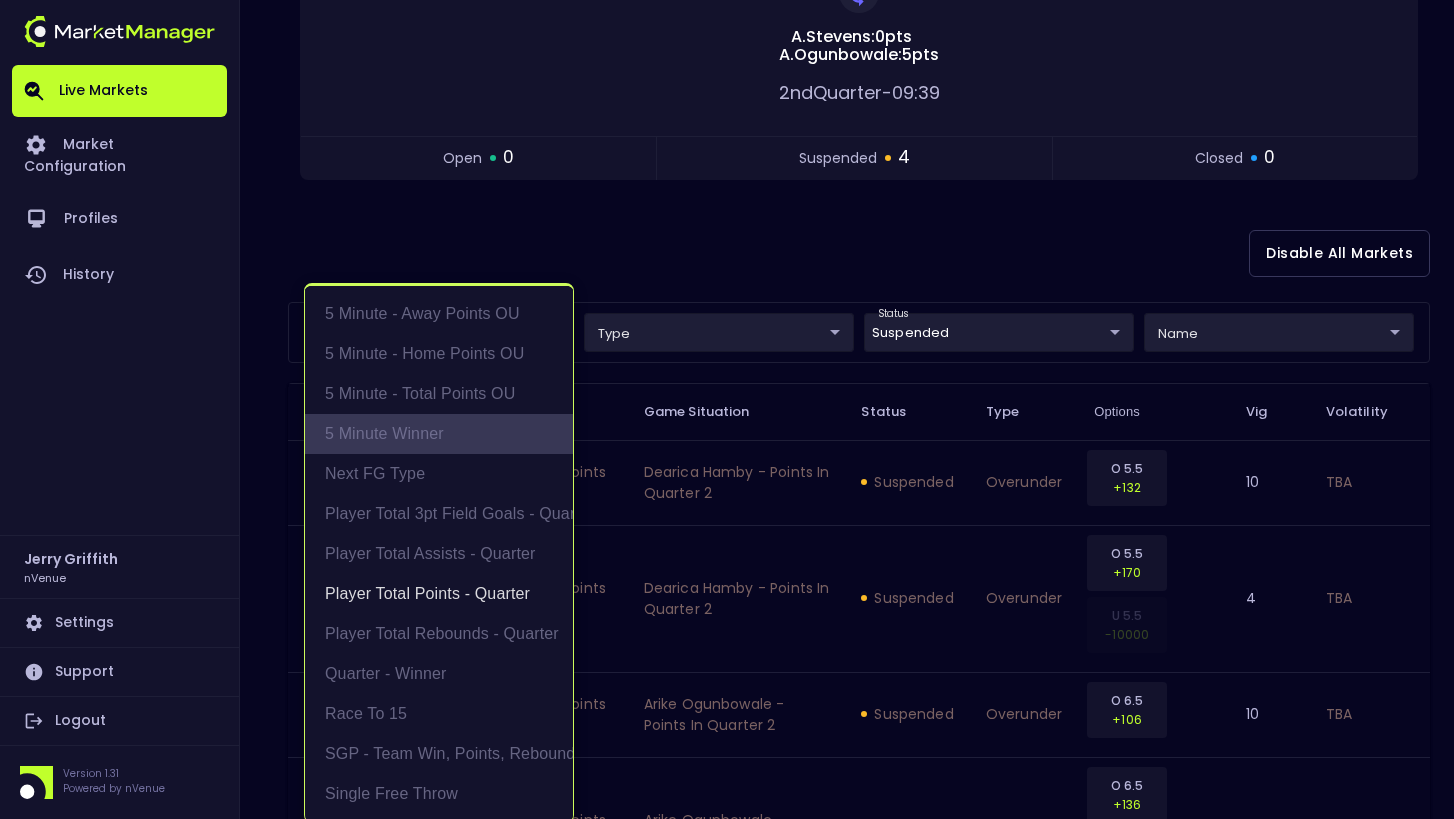 click on "5 Minute Winner" at bounding box center [439, 434] 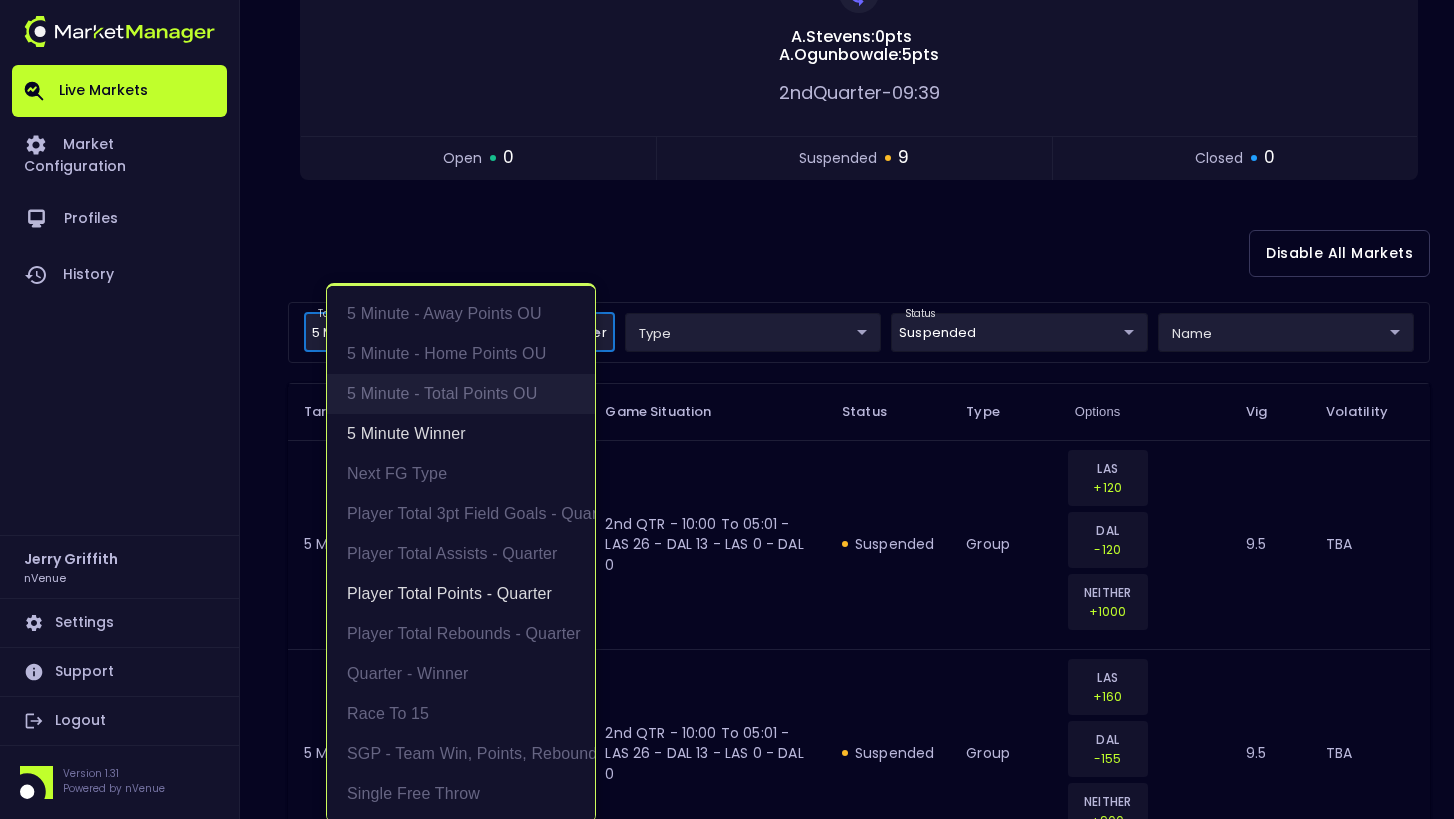 click on "5 Minute - Total Points OU" at bounding box center (461, 394) 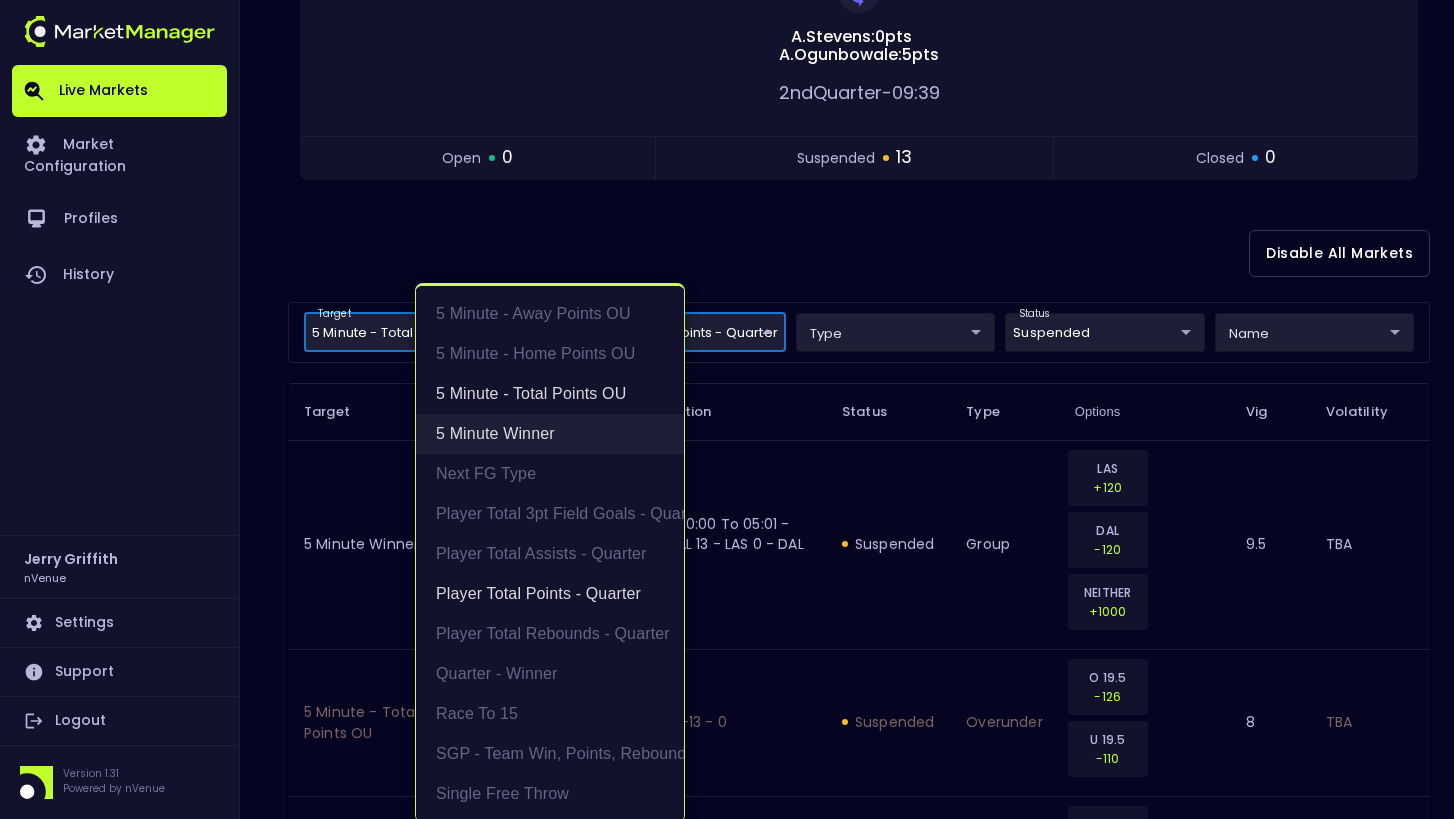 click on "5 Minute Winner" at bounding box center (550, 434) 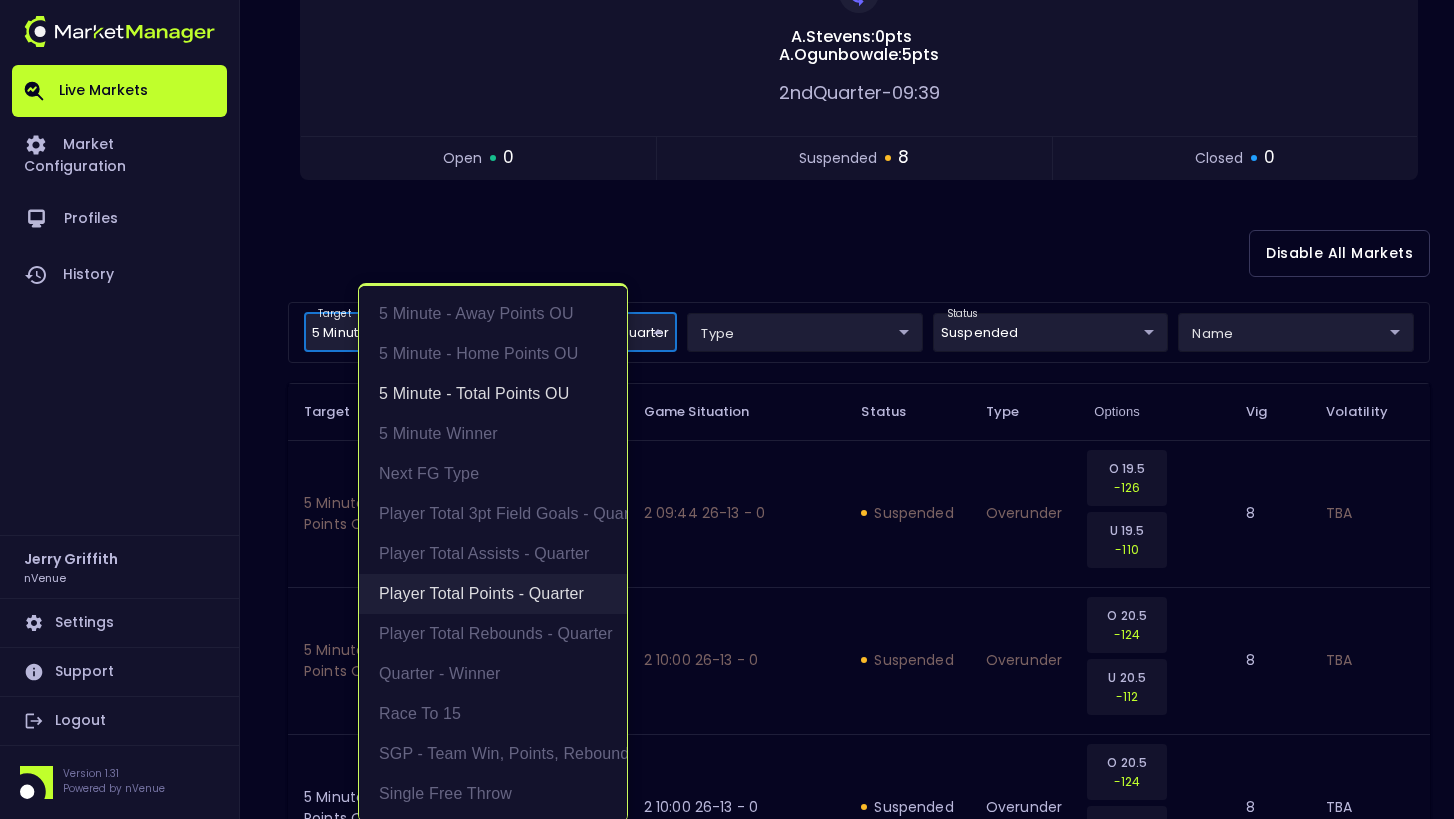 click on "Player Total Points - Quarter" at bounding box center [493, 594] 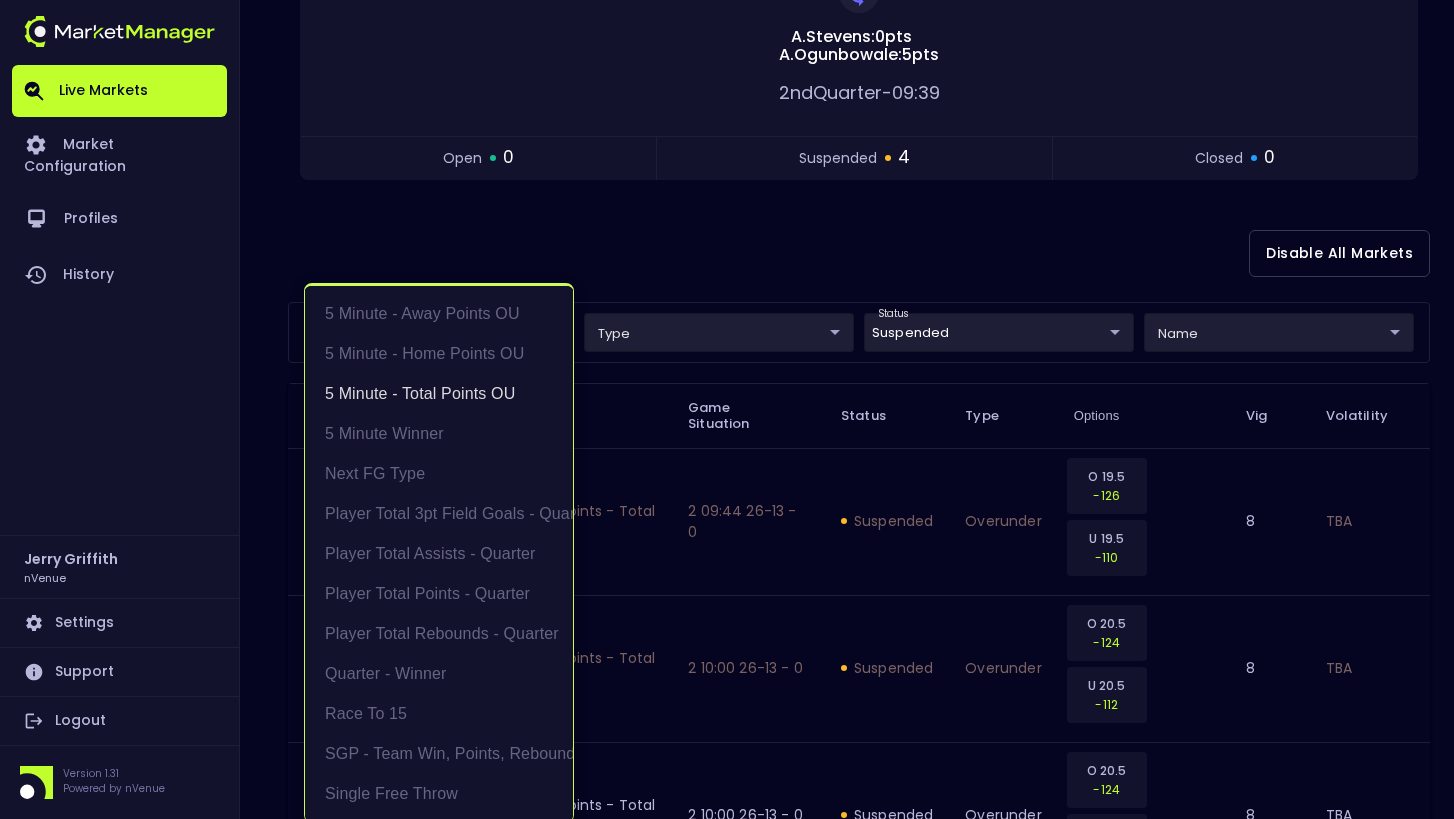 click at bounding box center [727, 409] 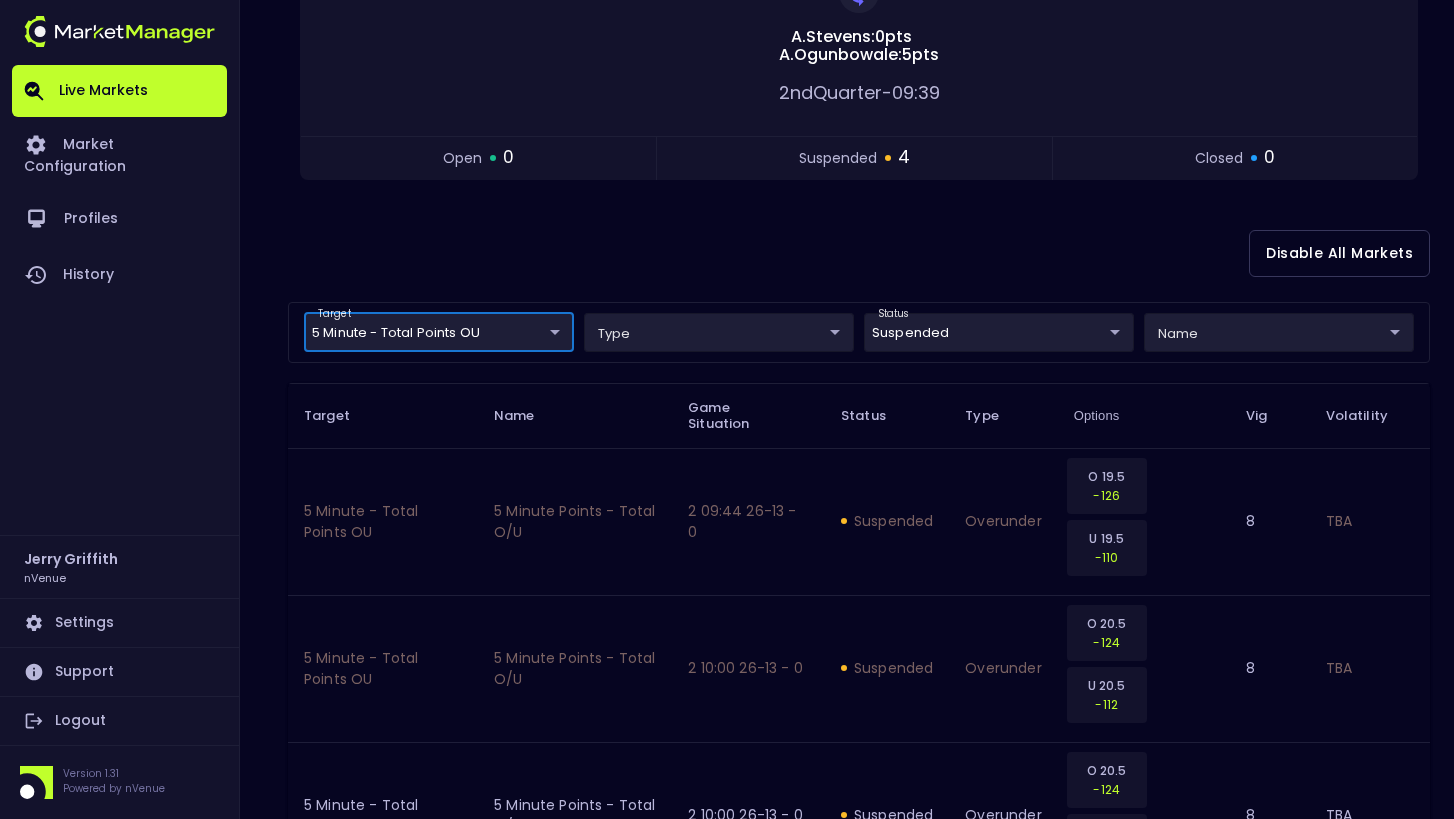 scroll, scrollTop: 0, scrollLeft: 0, axis: both 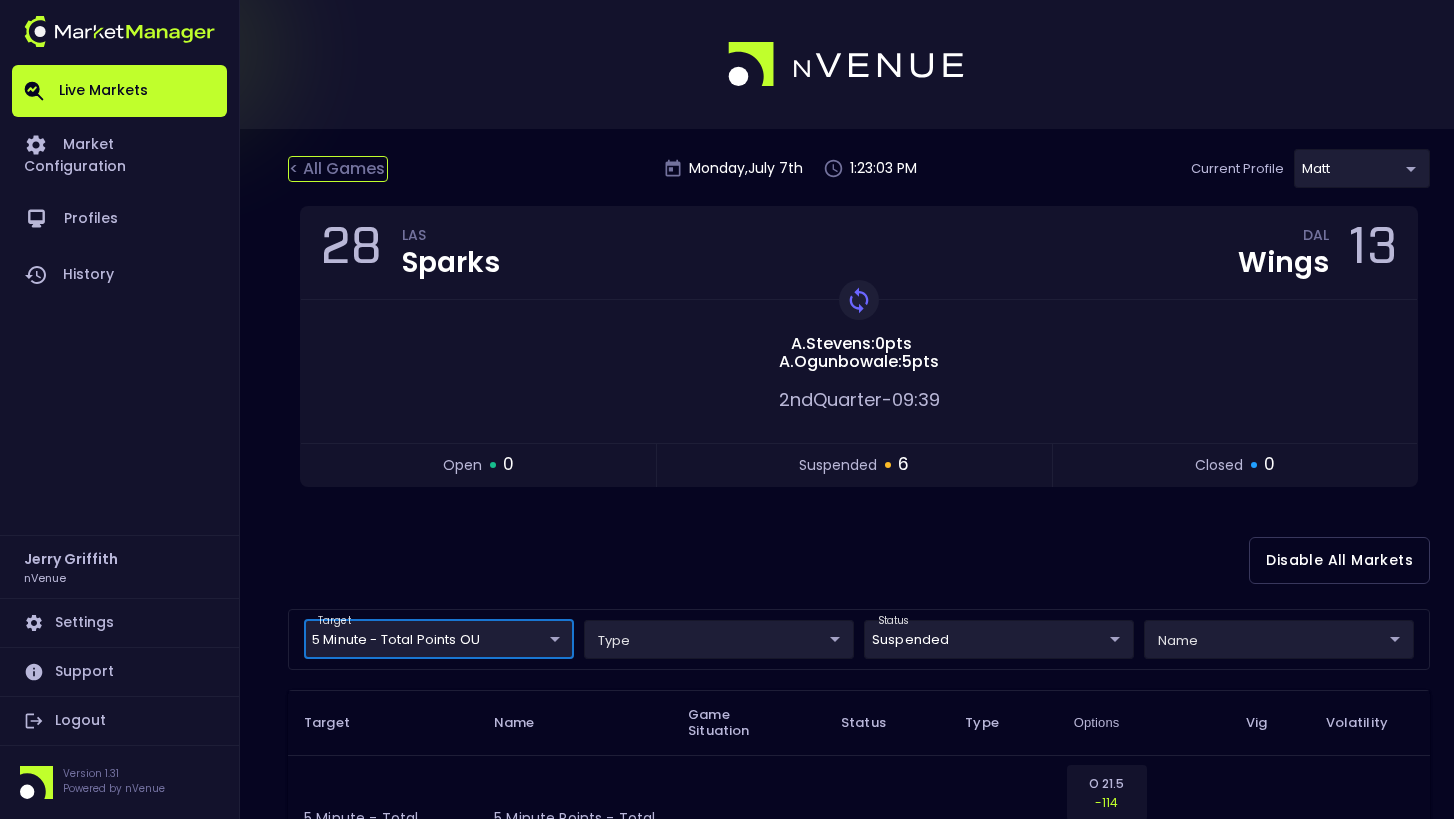 click on "< All Games" at bounding box center (338, 169) 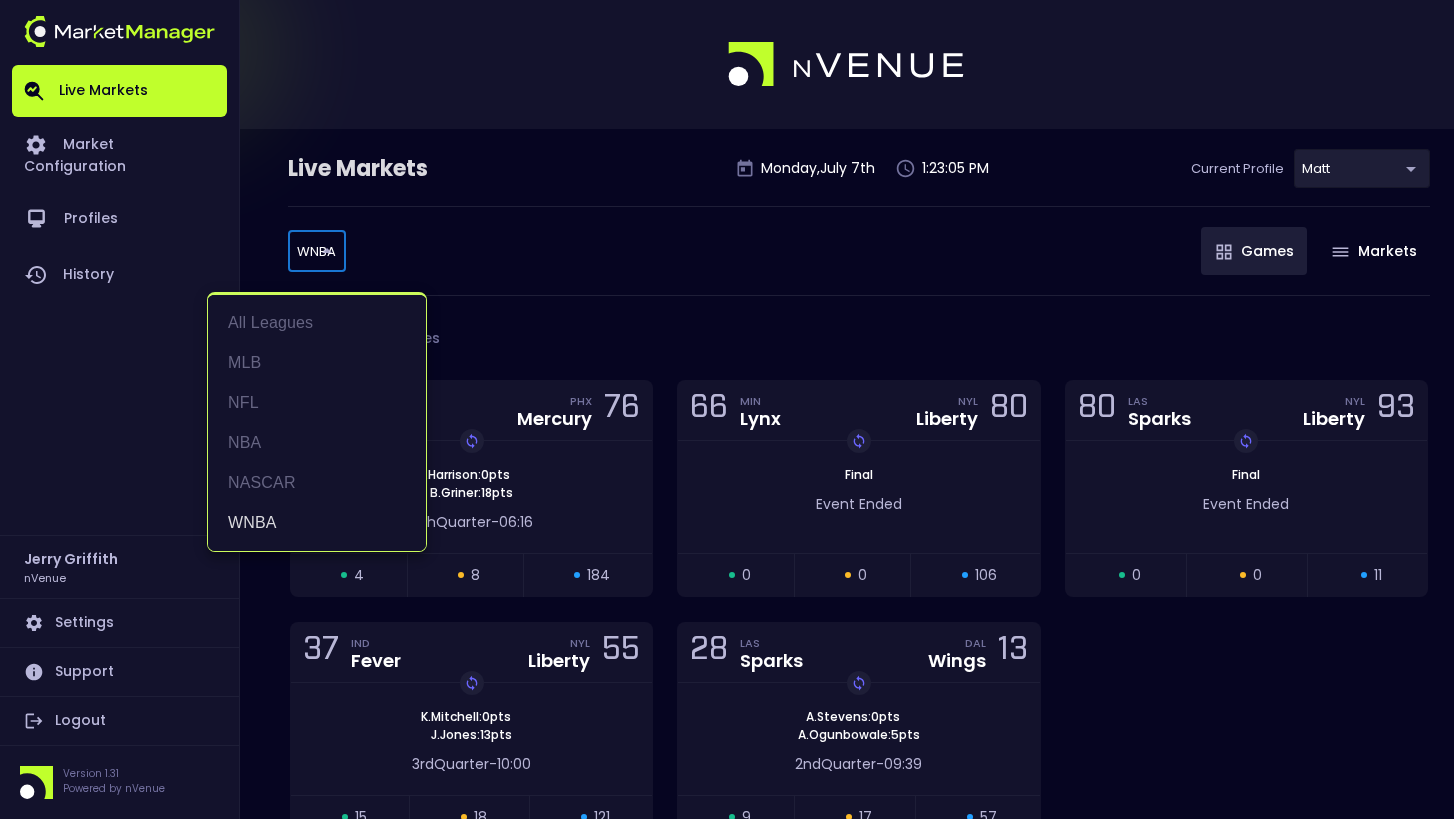 click on "Live Markets Market Configuration Profiles History Jerry   Griffith nVenue Settings Support Logout   Version 1.31  Powered by nVenue Live Markets Monday ,  July   7 th 1:23:05 PM Current Profile Matt 0a763355-b225-40e6-8c79-2dda4ec7b2cf Select WNBA WNBA ​  Games  Markets WNBA   5   Games 61 CHI Sky PHX Mercury 76 Replay Game I .  Harrison :  0  pts B .  Griner :  18  pts 4th  Quarter  -  06:16 open 4 suspended 8 closed 184 66 MIN Lynx NYL Liberty 80 Replay Game Final Event Ended open 0 suspended 0 closed 106 80 LAS Sparks NYL Liberty 93 Replay Game Final Event Ended open 0 suspended 0 closed 11 37 IND Fever NYL Liberty 55 Replay Game K .  Mitchell :  0  pts J .  Jones :  13  pts 3rd  Quarter  -  10:00 open 15 suspended 18 closed 121 28 LAS Sparks DAL Wings 13 Replay Game A .  Stevens :  0  pts A .  Ogunbowale :  5  pts 2nd  Quarter  -  09:39 open 9 suspended 17 closed 57 All Leagues MLB NFL NBA NASCAR WNBA" at bounding box center (727, 470) 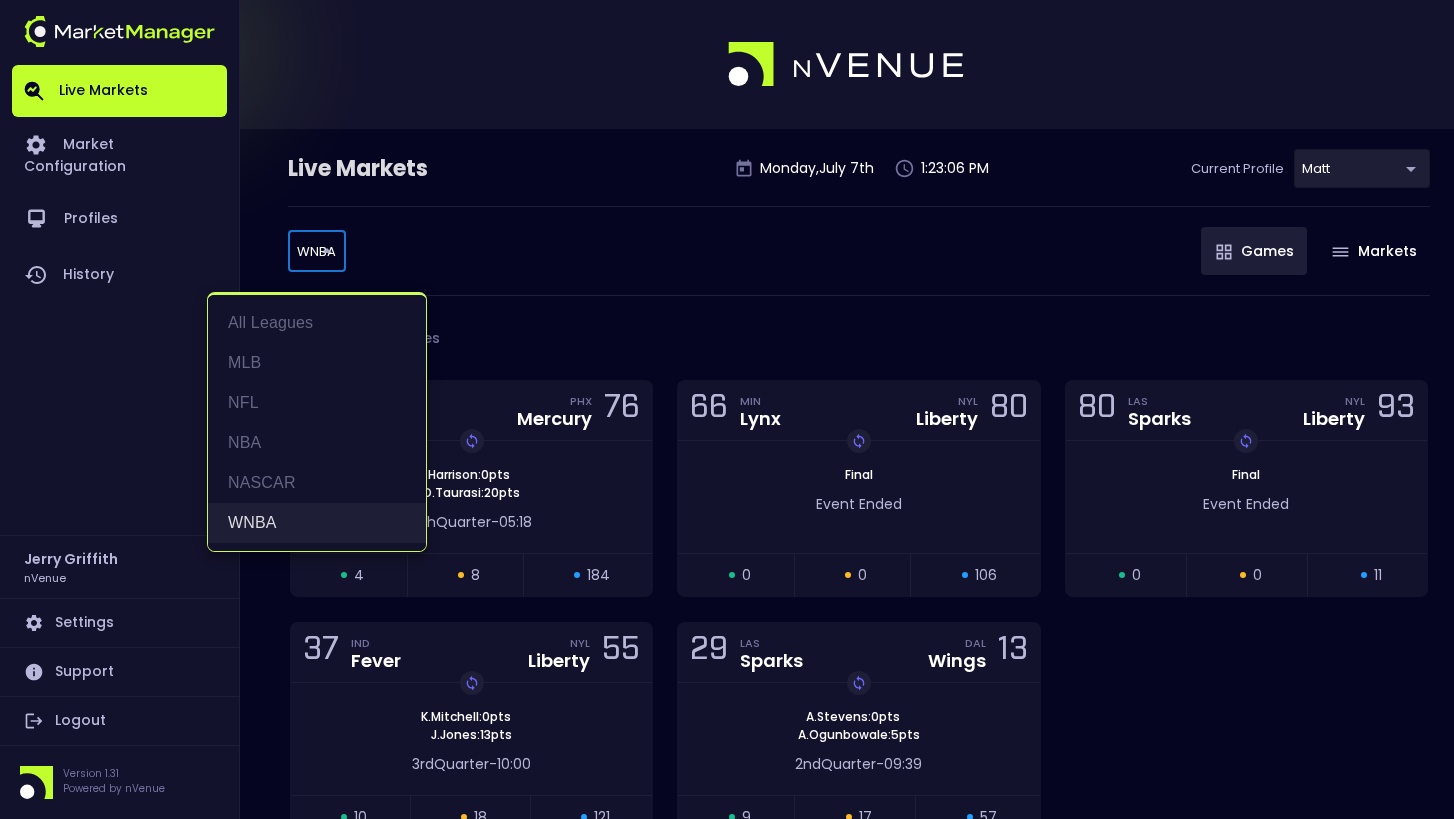click on "WNBA" at bounding box center [317, 523] 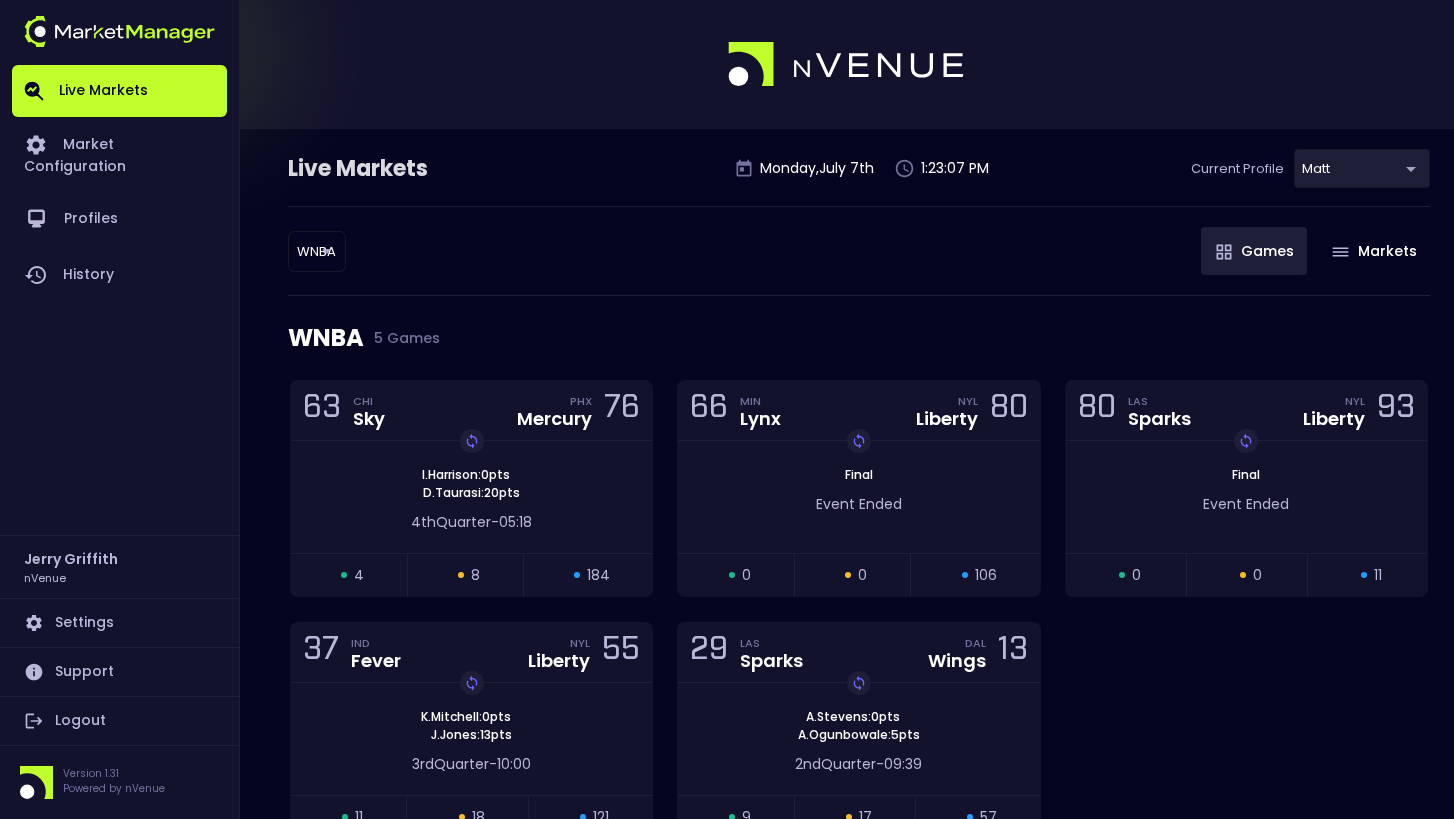 click on "WNBA   5   Games" at bounding box center (859, 338) 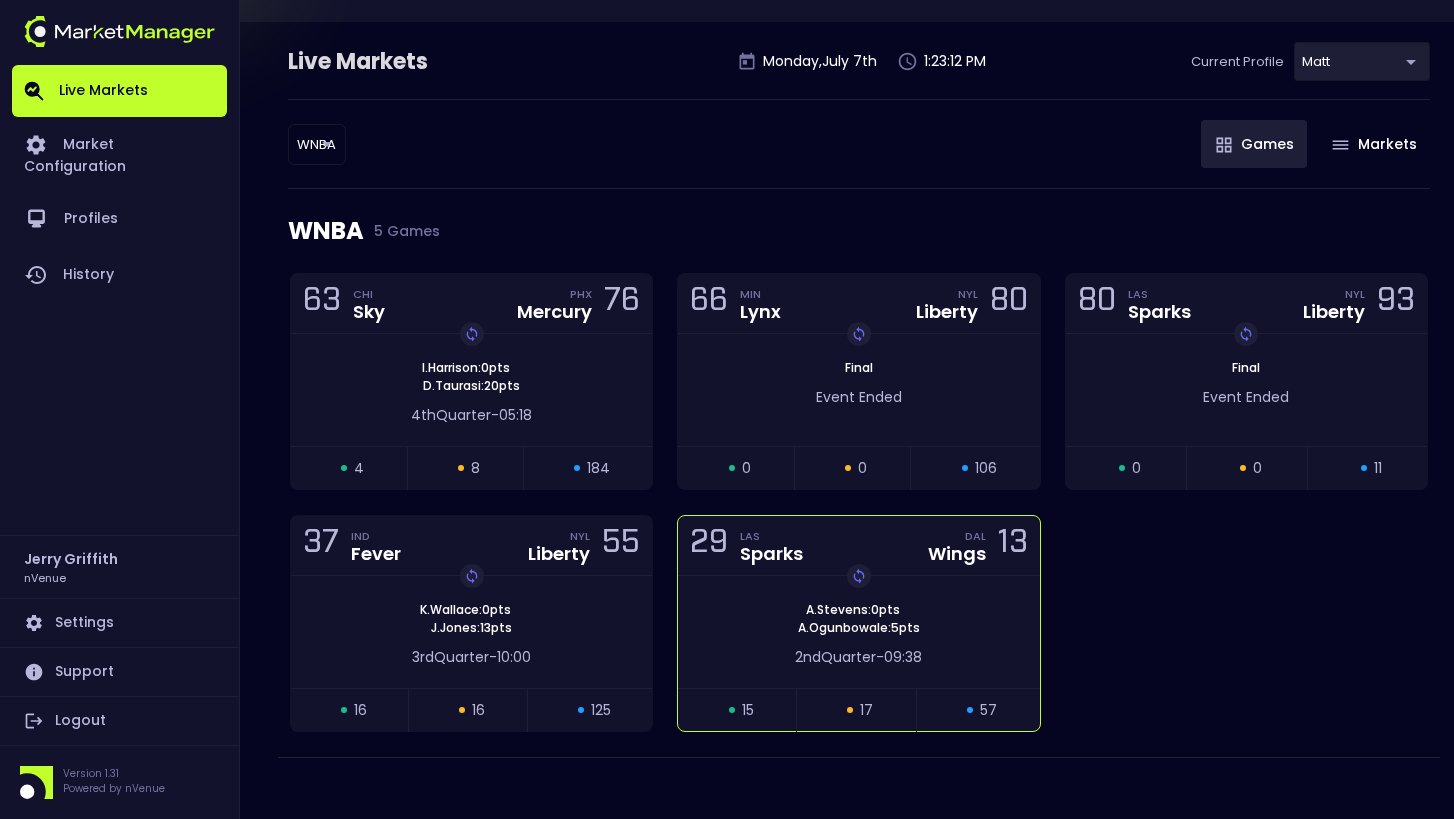 scroll, scrollTop: 114, scrollLeft: 0, axis: vertical 